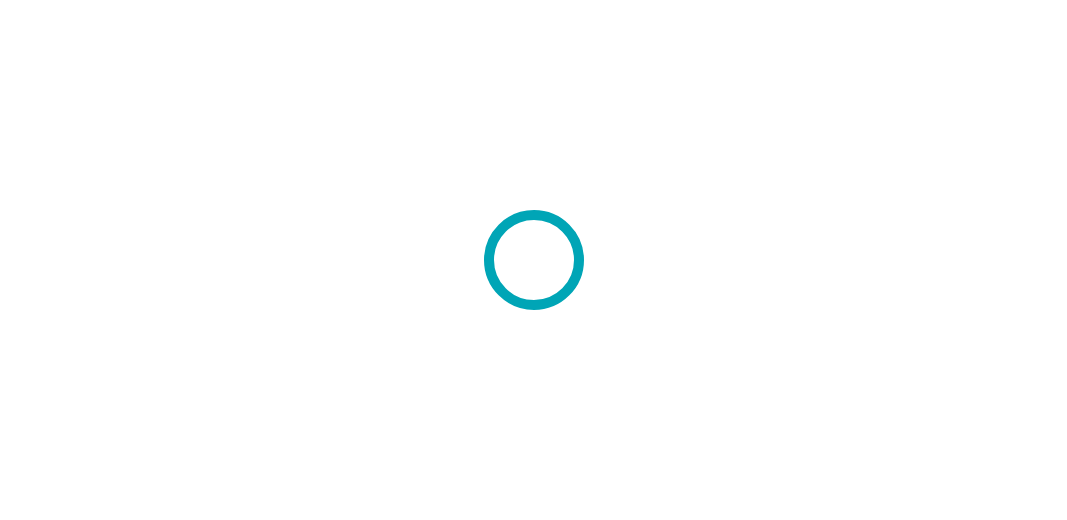 scroll, scrollTop: 0, scrollLeft: 0, axis: both 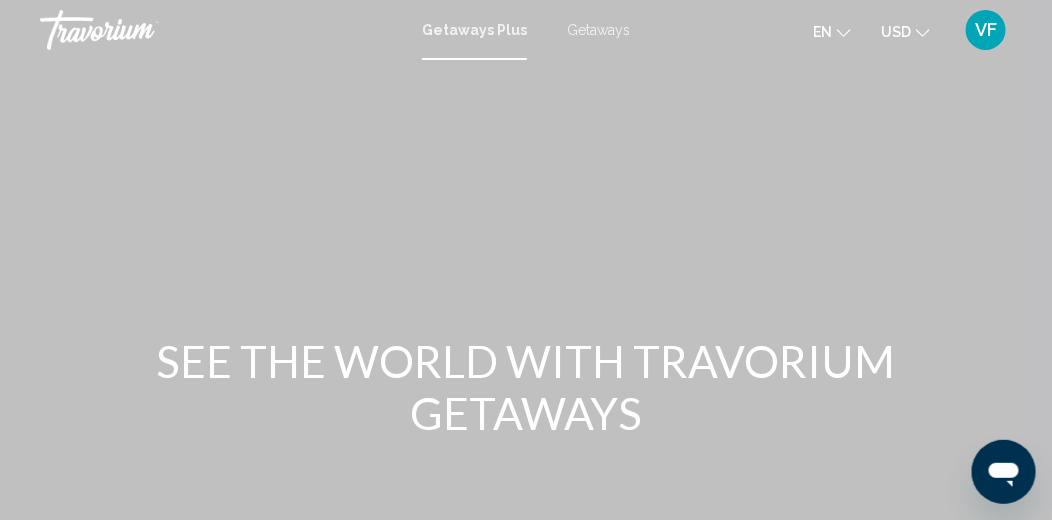 click on "Getaways" at bounding box center (598, 30) 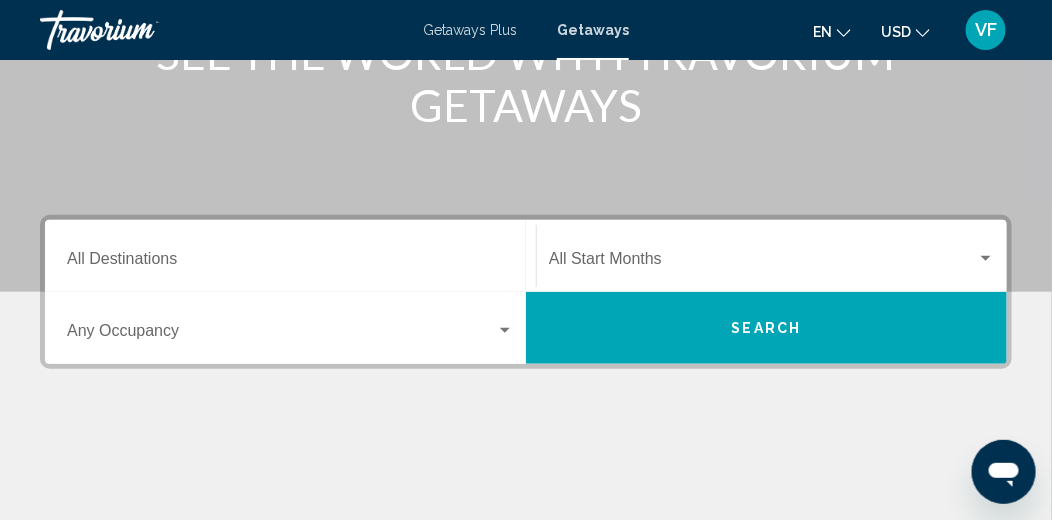 scroll, scrollTop: 300, scrollLeft: 0, axis: vertical 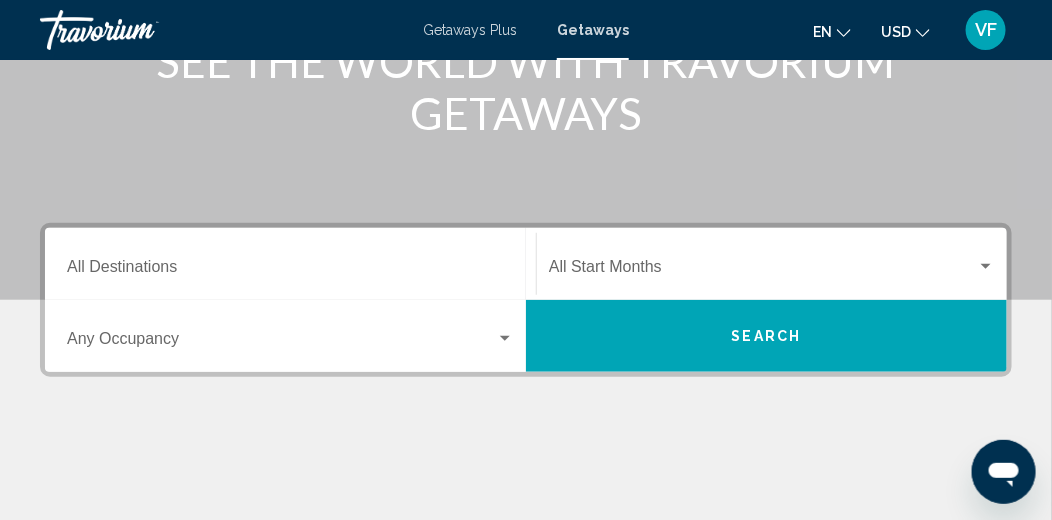 click on "Destination All Destinations" at bounding box center (290, 264) 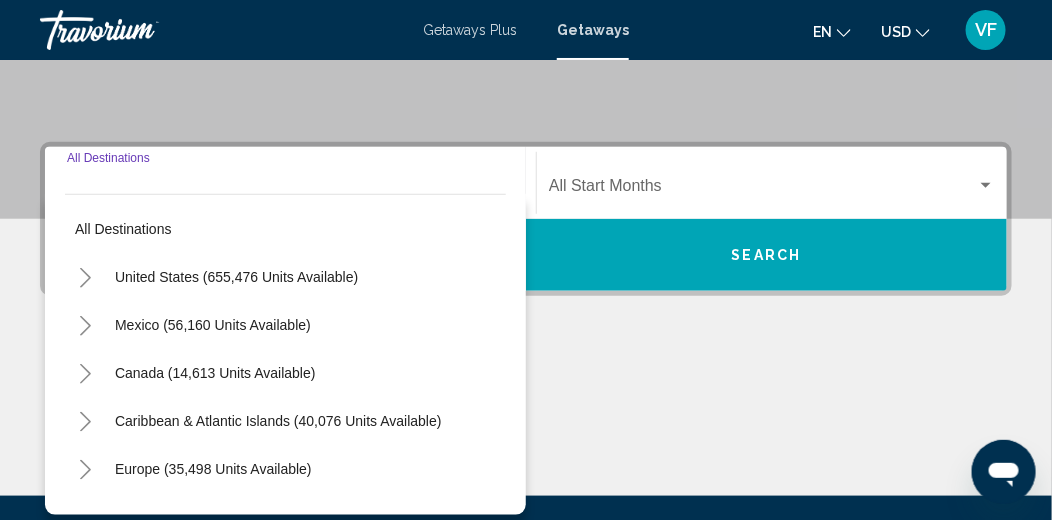scroll, scrollTop: 458, scrollLeft: 0, axis: vertical 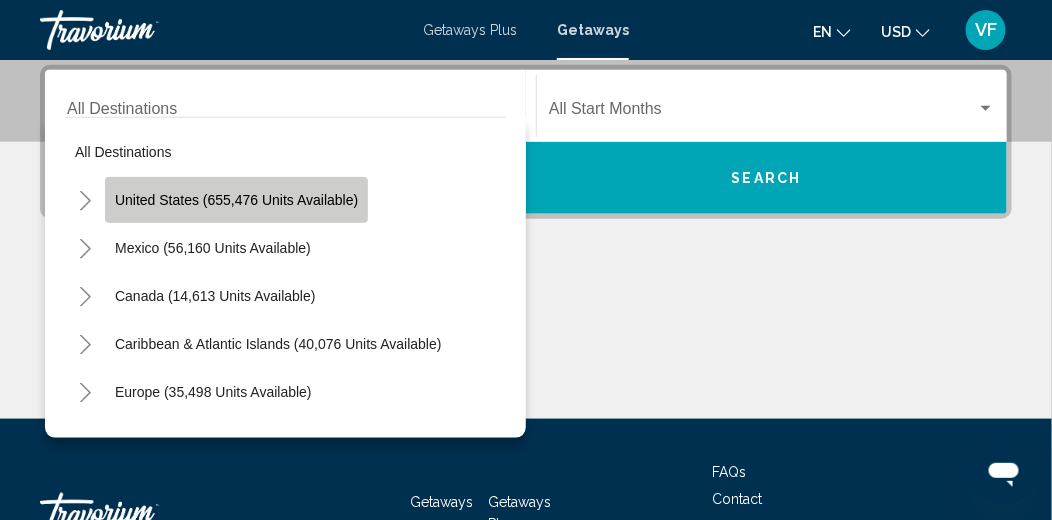 click on "United States (655,476 units available)" 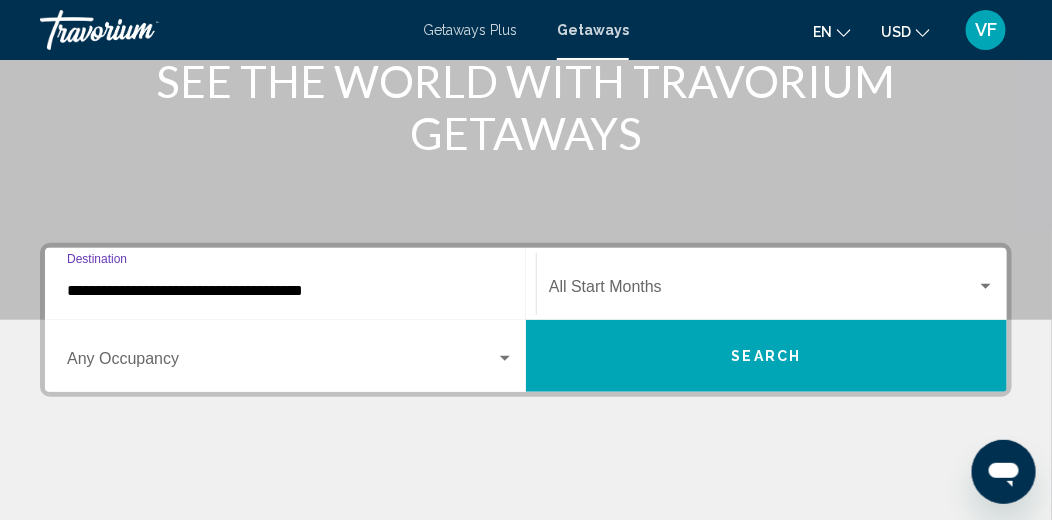 scroll, scrollTop: 258, scrollLeft: 0, axis: vertical 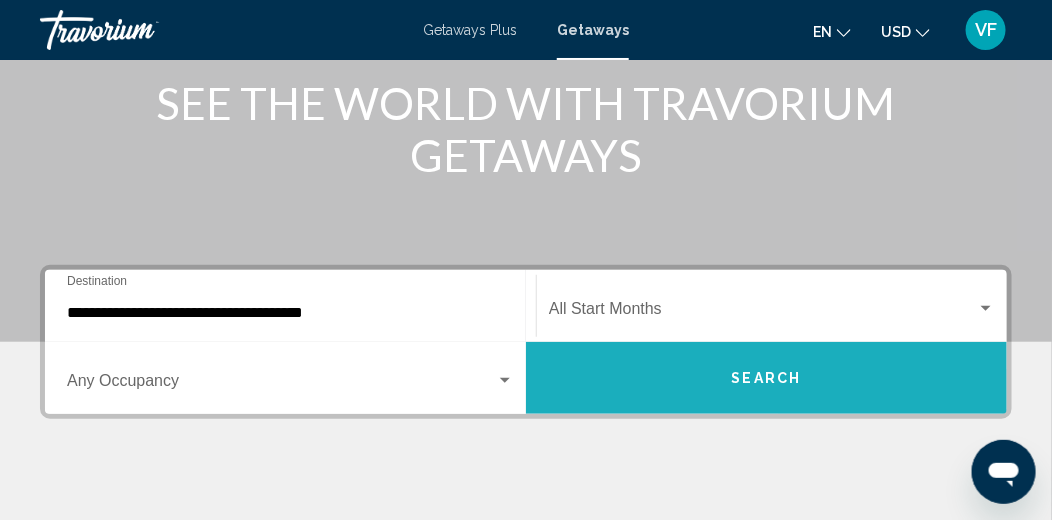 click on "Search" at bounding box center (767, 379) 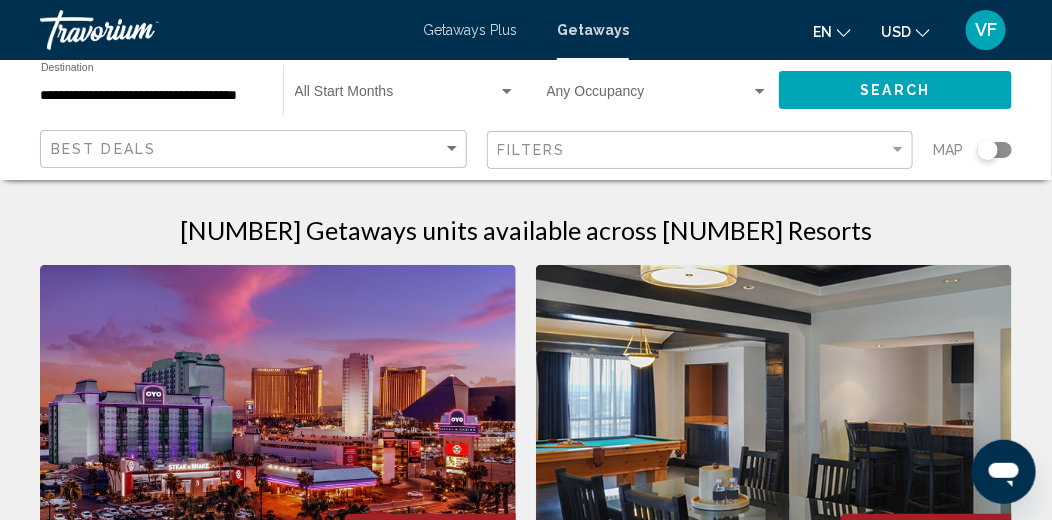 scroll, scrollTop: 0, scrollLeft: 0, axis: both 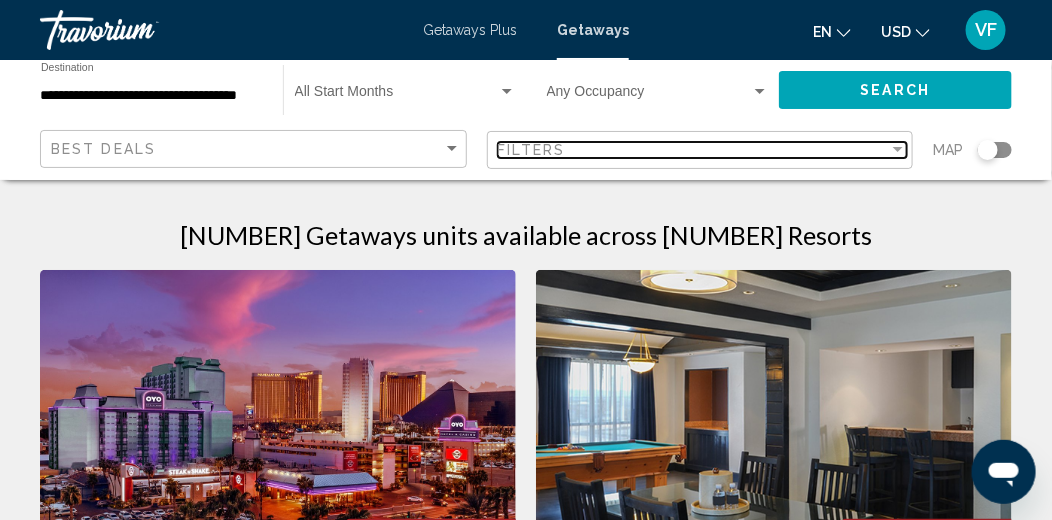 click at bounding box center [898, 150] 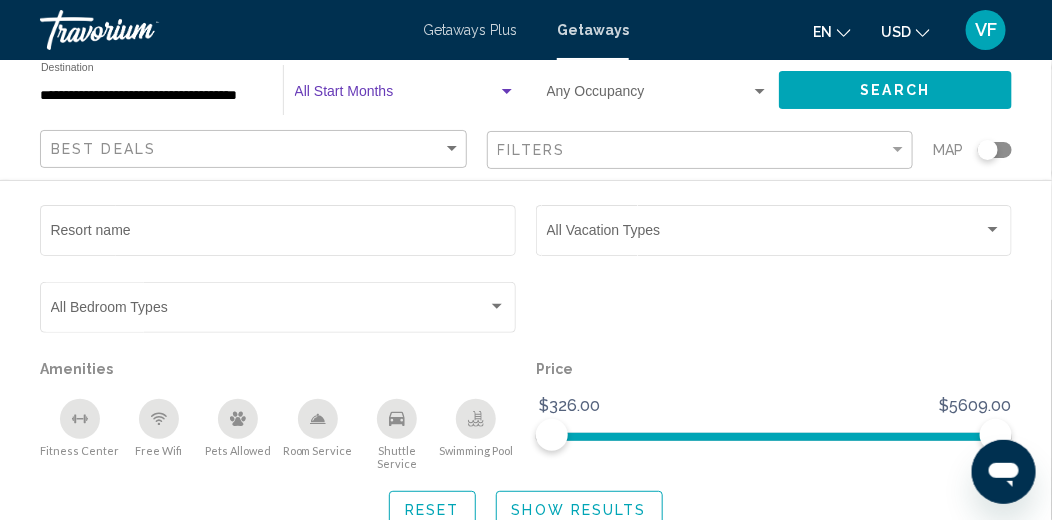 click at bounding box center (507, 91) 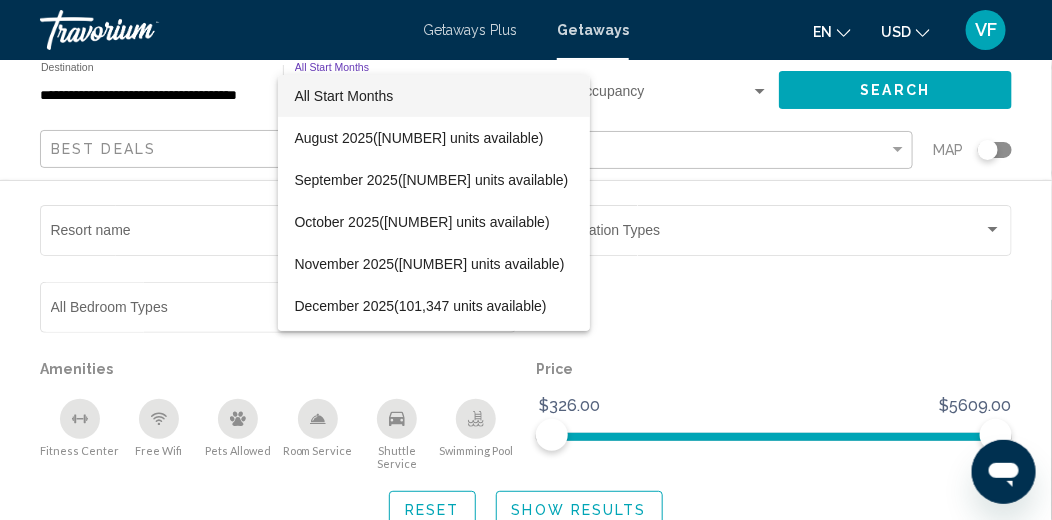 click at bounding box center [526, 260] 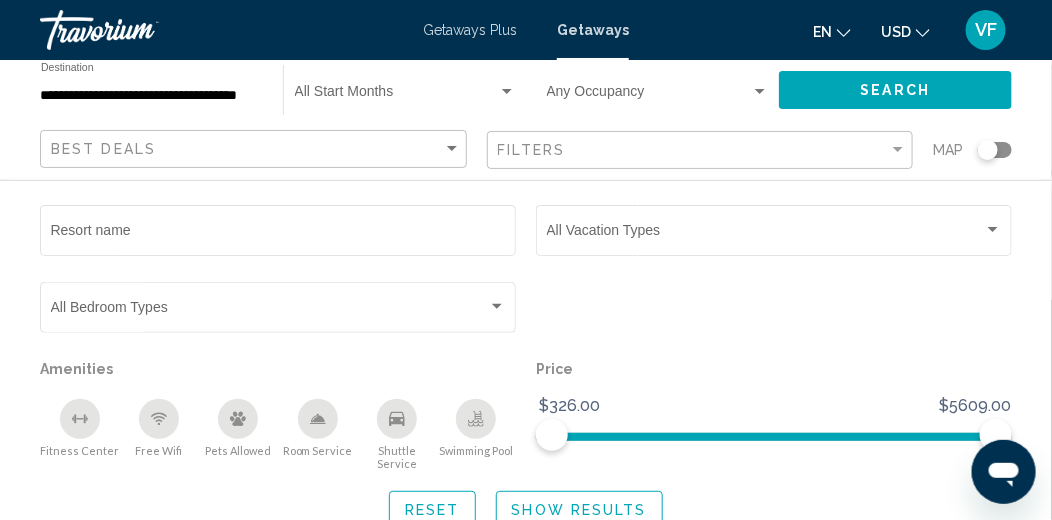 click on "**********" 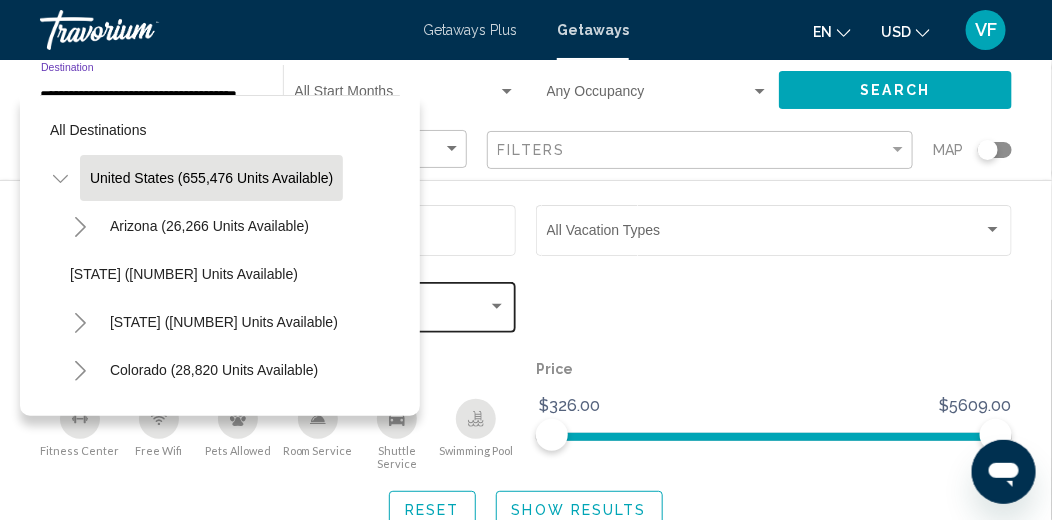 scroll, scrollTop: 0, scrollLeft: 18, axis: horizontal 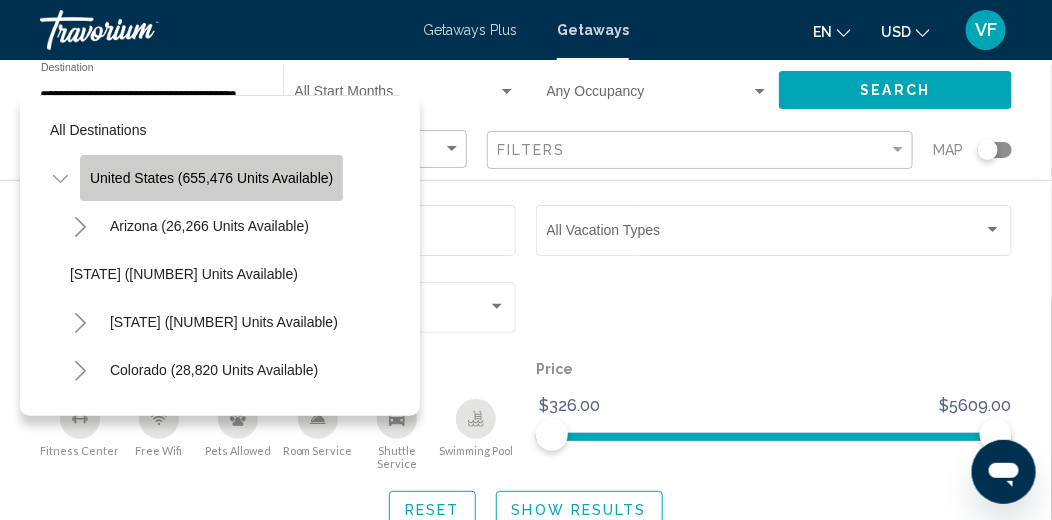 click on "United States (655,476 units available)" 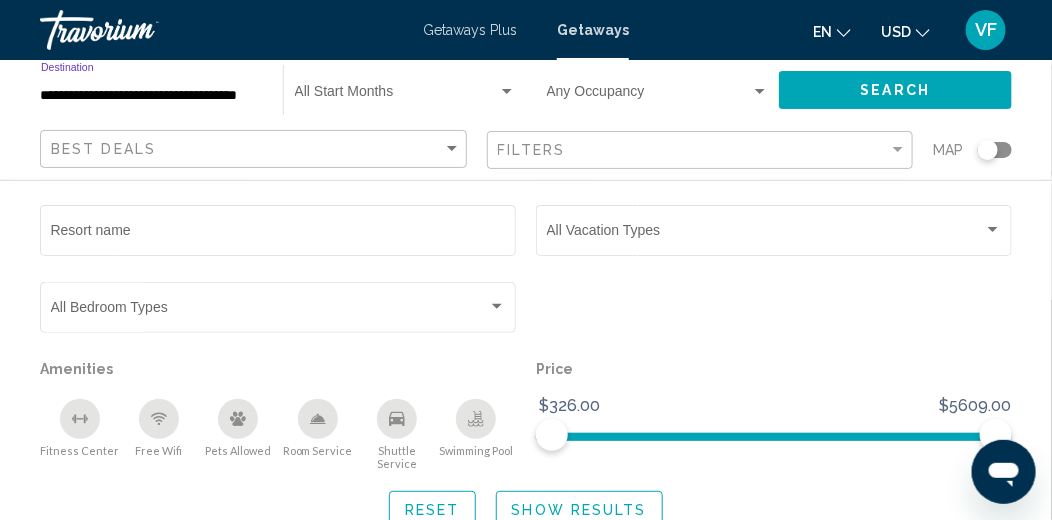 scroll, scrollTop: 199, scrollLeft: 0, axis: vertical 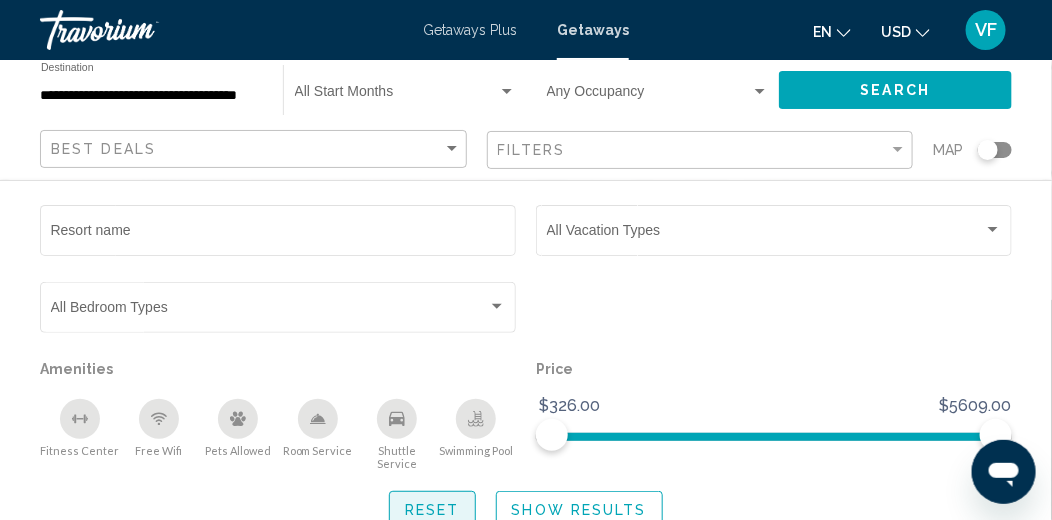 click on "Reset" 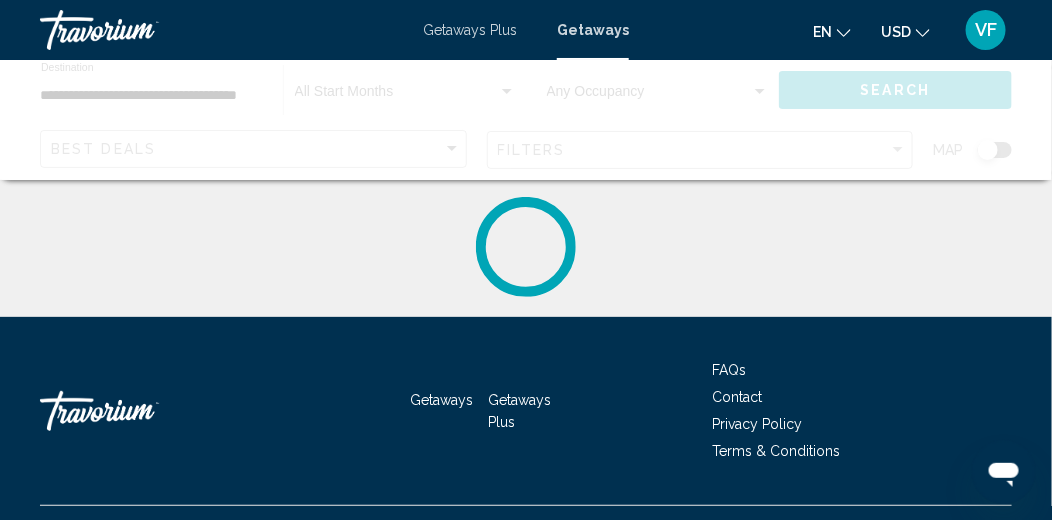scroll, scrollTop: 0, scrollLeft: 0, axis: both 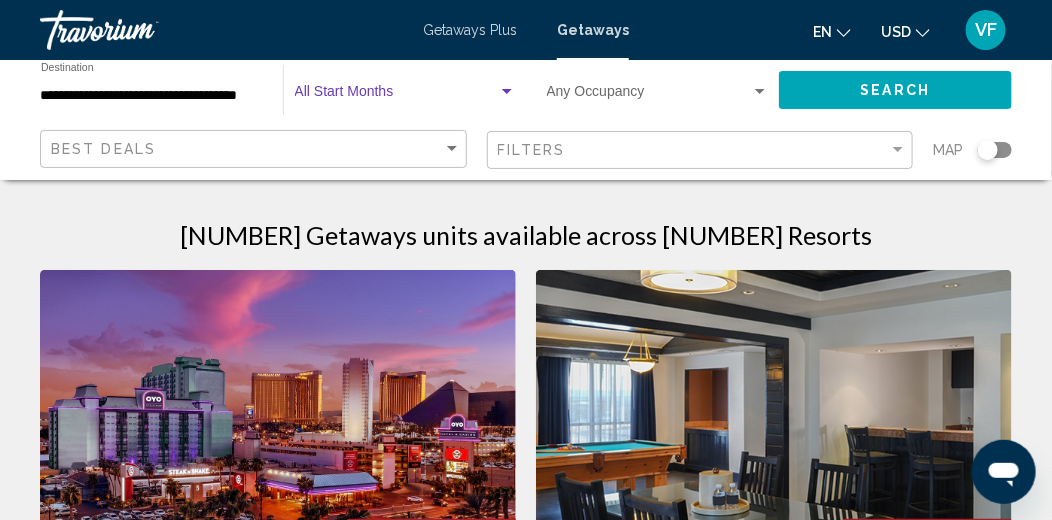 click at bounding box center [507, 91] 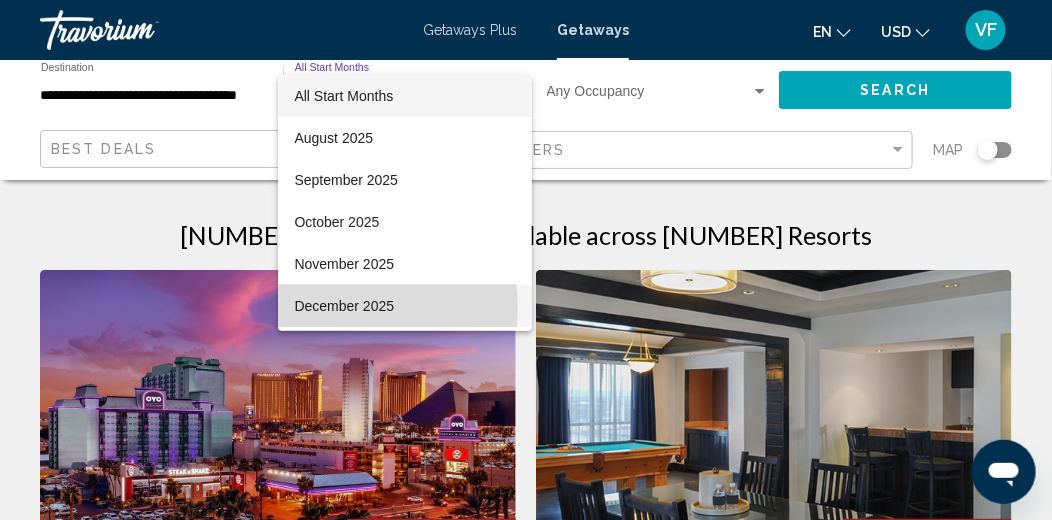 click on "December 2025" at bounding box center [404, 306] 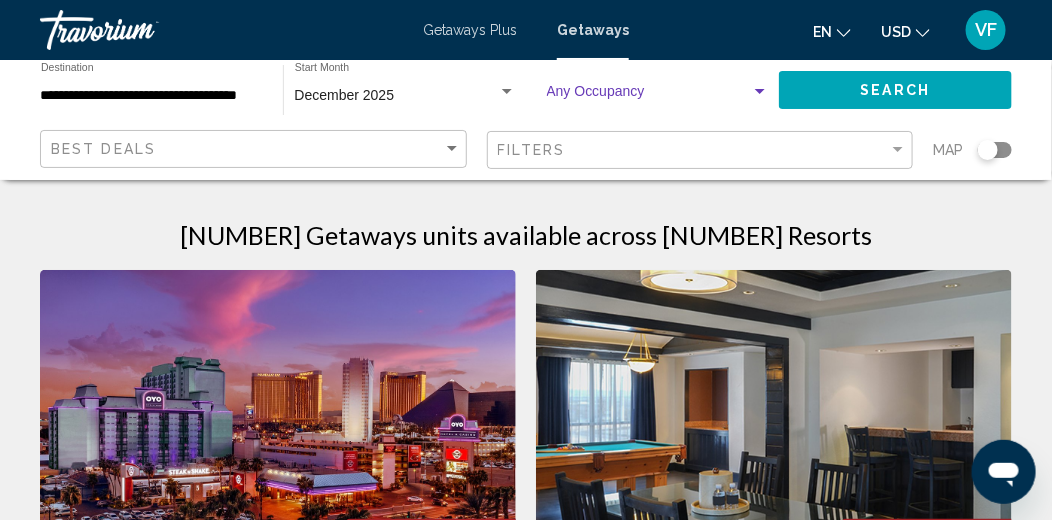 click at bounding box center (760, 92) 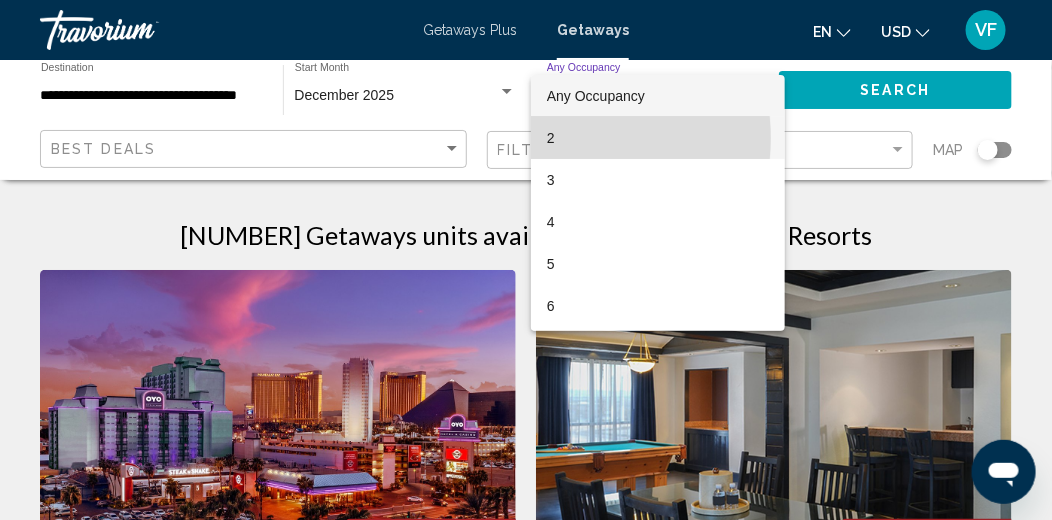 click on "2" at bounding box center (658, 138) 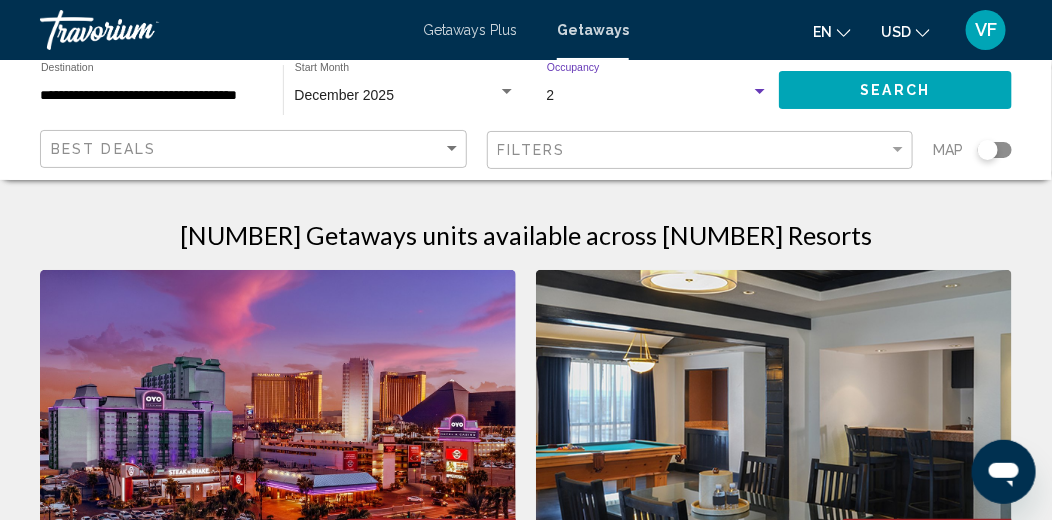 click at bounding box center (760, 92) 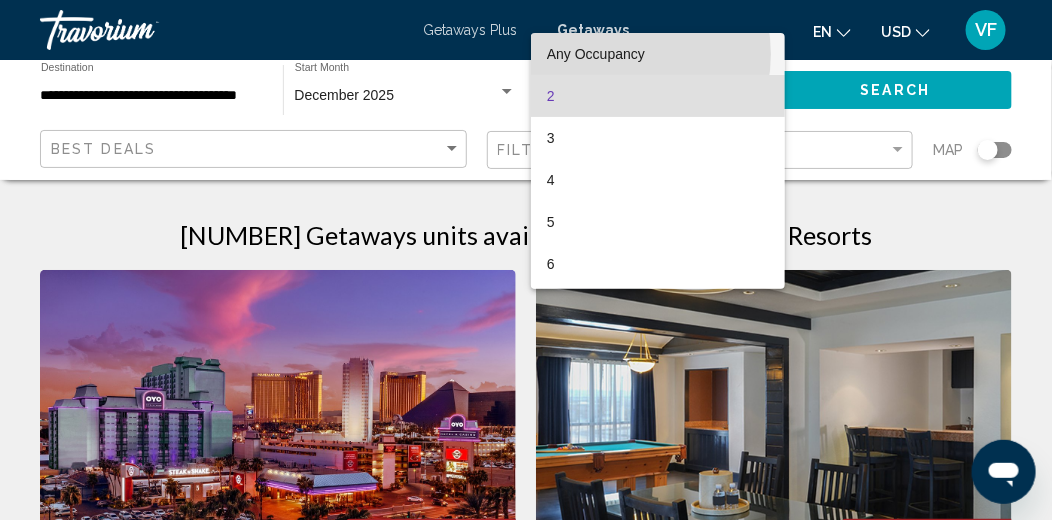 click on "Any Occupancy" at bounding box center (596, 54) 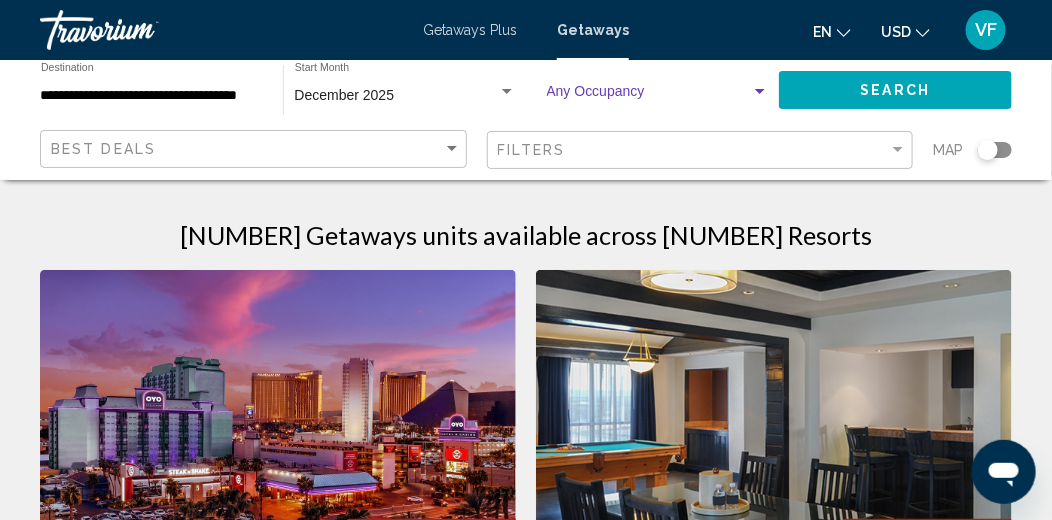 click on "Search" 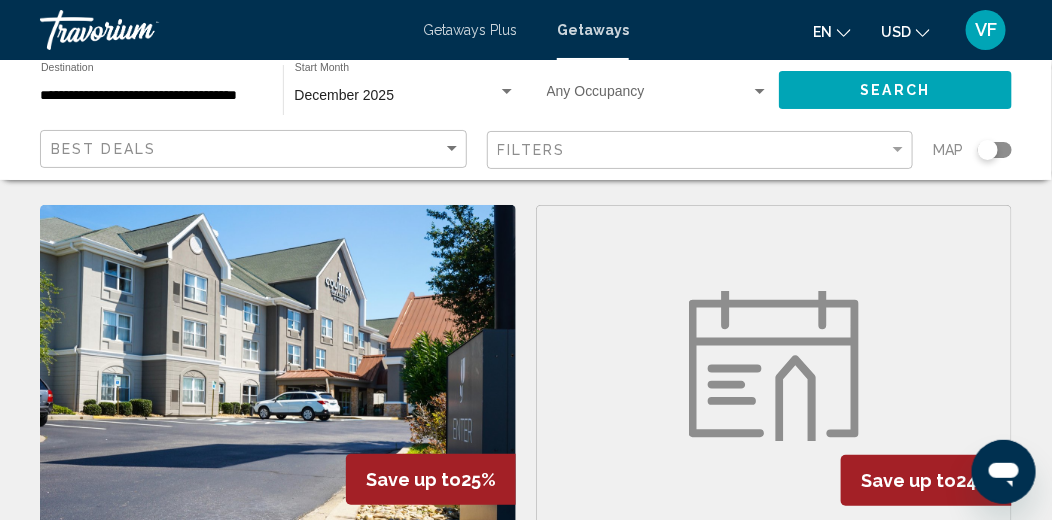 scroll, scrollTop: 1899, scrollLeft: 0, axis: vertical 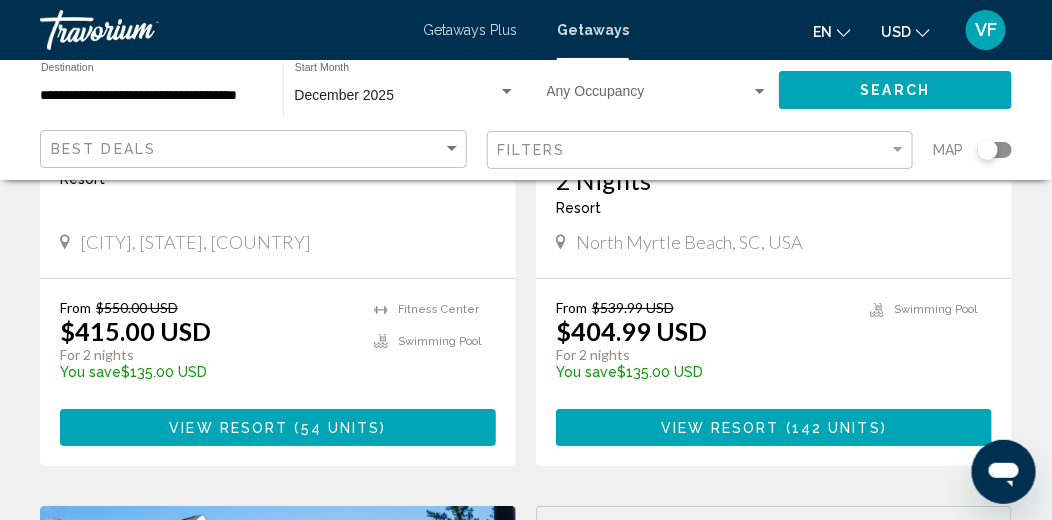 click at bounding box center [140, 30] 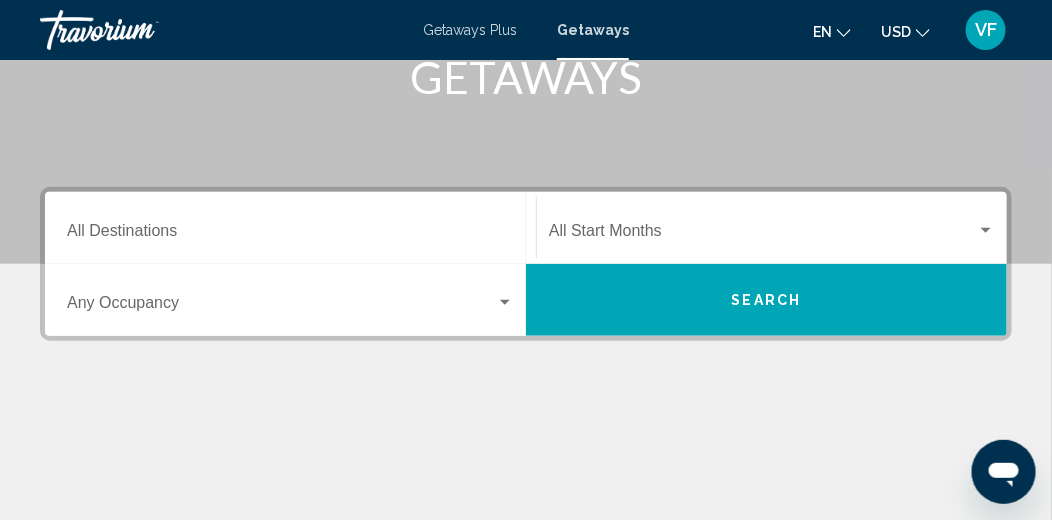 scroll, scrollTop: 399, scrollLeft: 0, axis: vertical 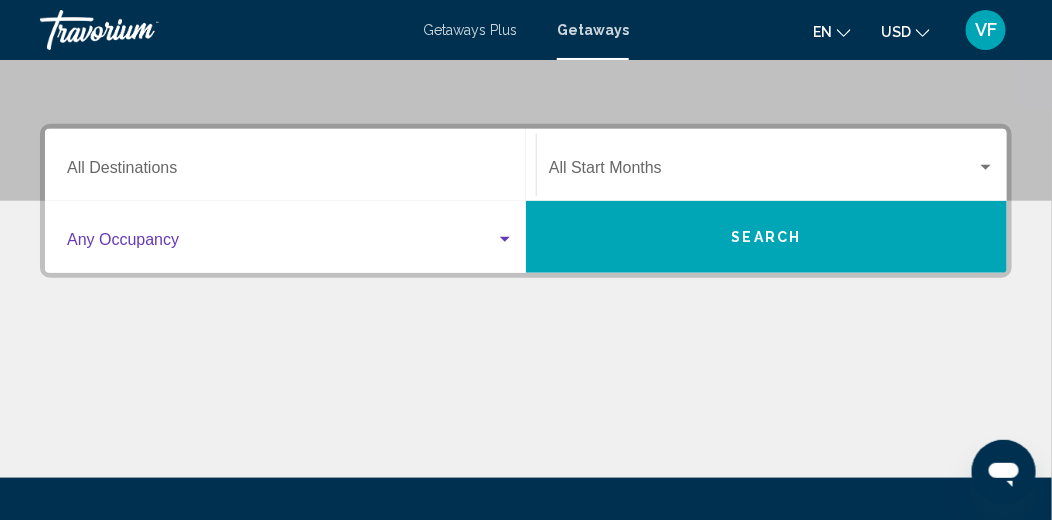 click at bounding box center [505, 240] 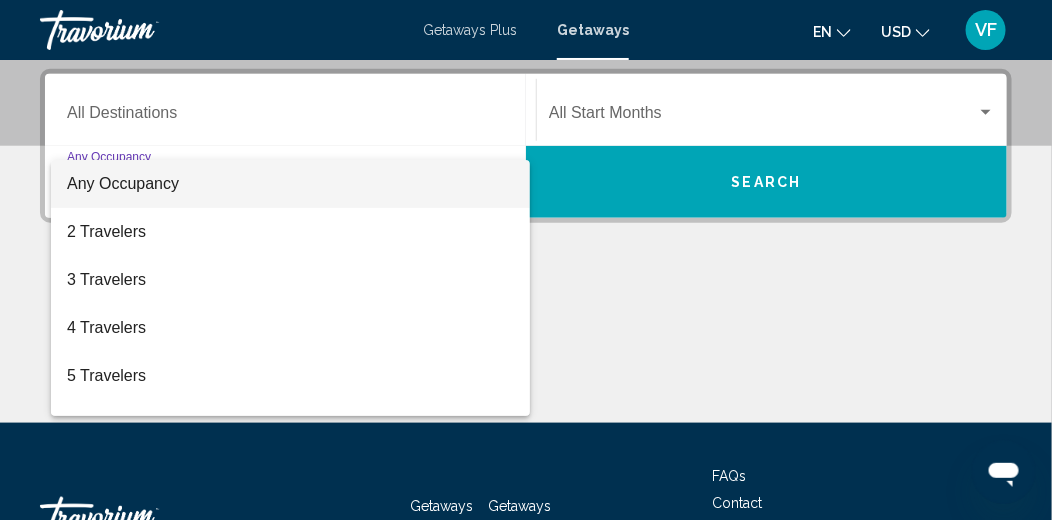 scroll, scrollTop: 458, scrollLeft: 0, axis: vertical 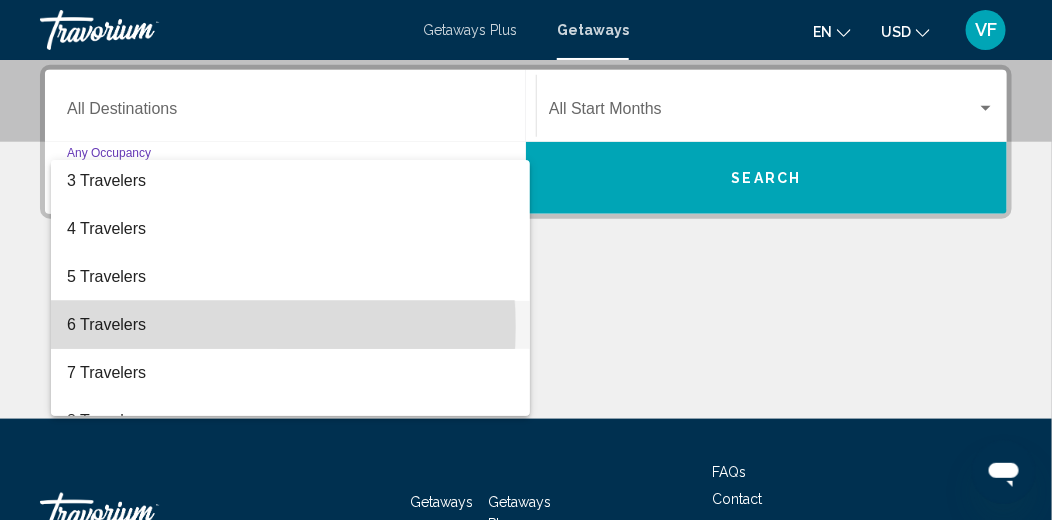 click on "6 Travelers" at bounding box center (290, 325) 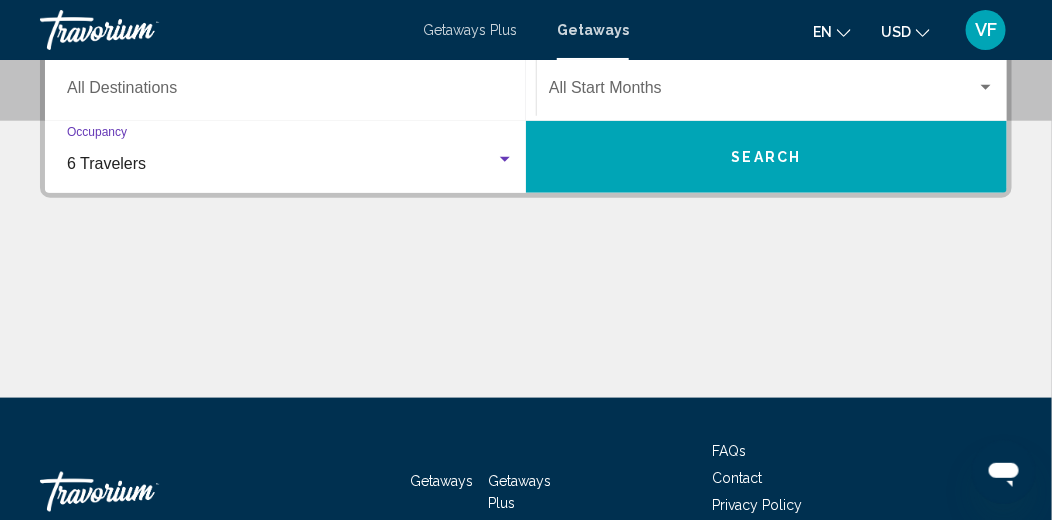 scroll, scrollTop: 358, scrollLeft: 0, axis: vertical 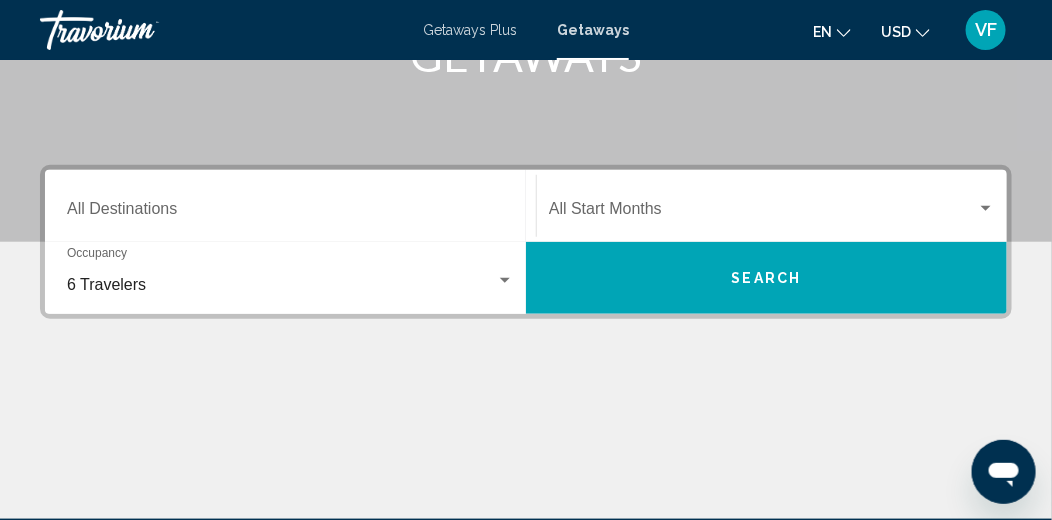 click on "Destination All Destinations" at bounding box center (290, 206) 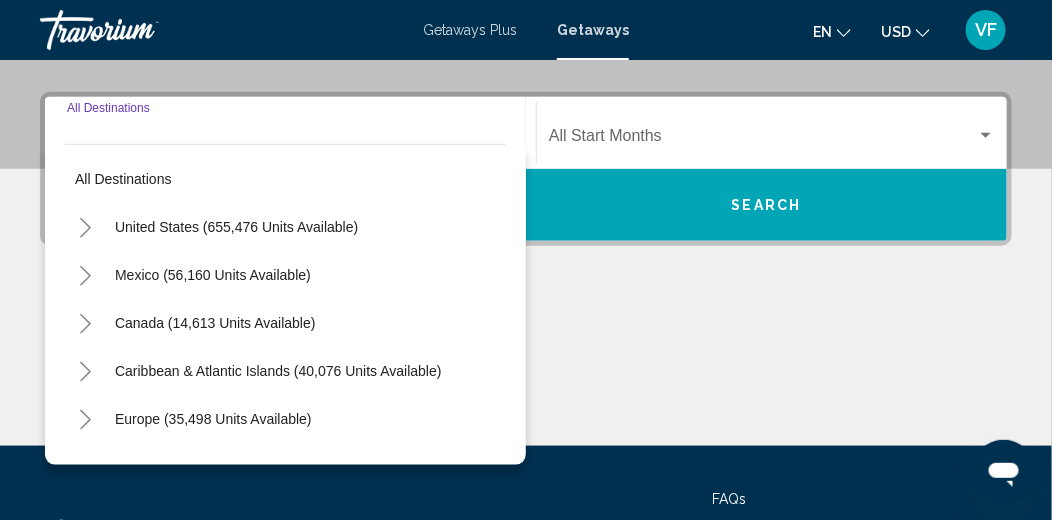 scroll, scrollTop: 458, scrollLeft: 0, axis: vertical 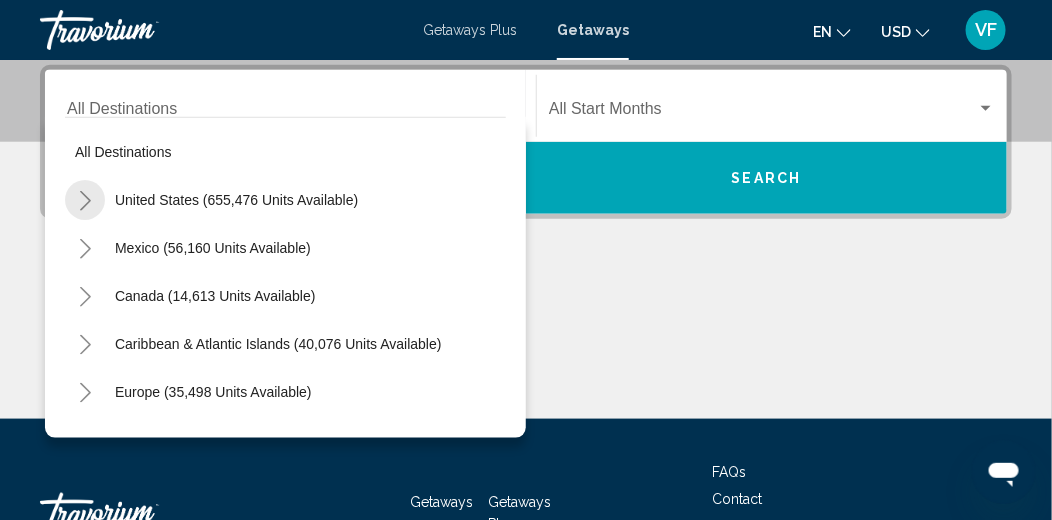 click 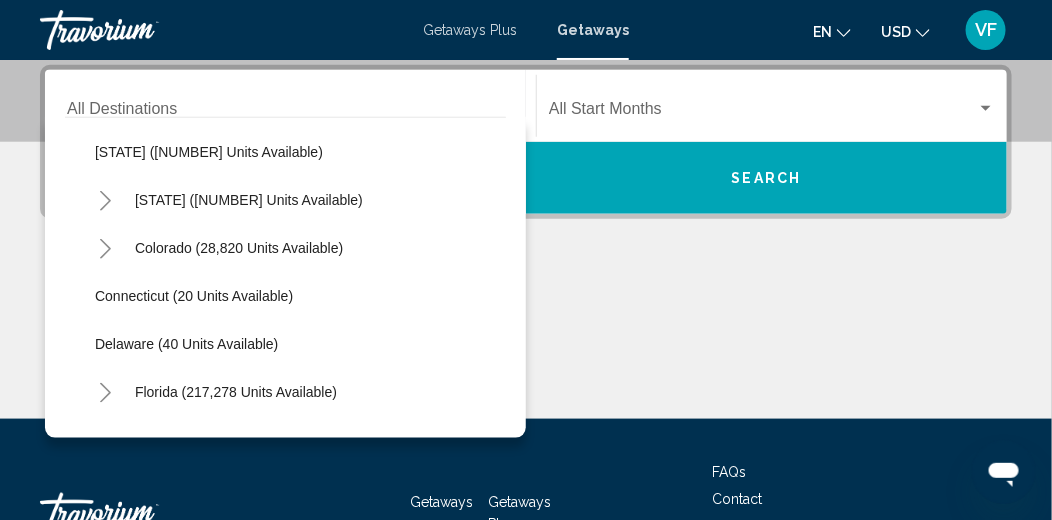 scroll, scrollTop: 99, scrollLeft: 0, axis: vertical 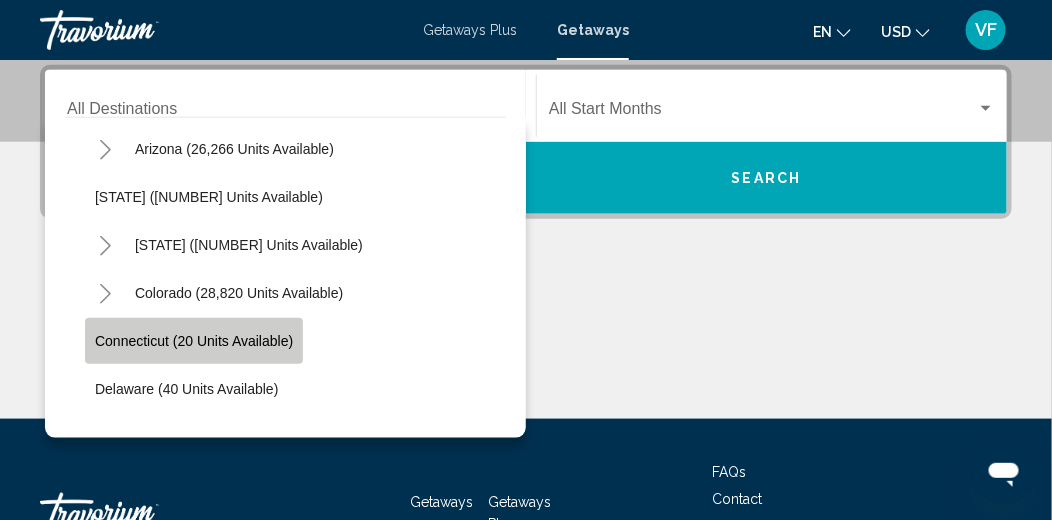 click on "Connecticut (20 units available)" 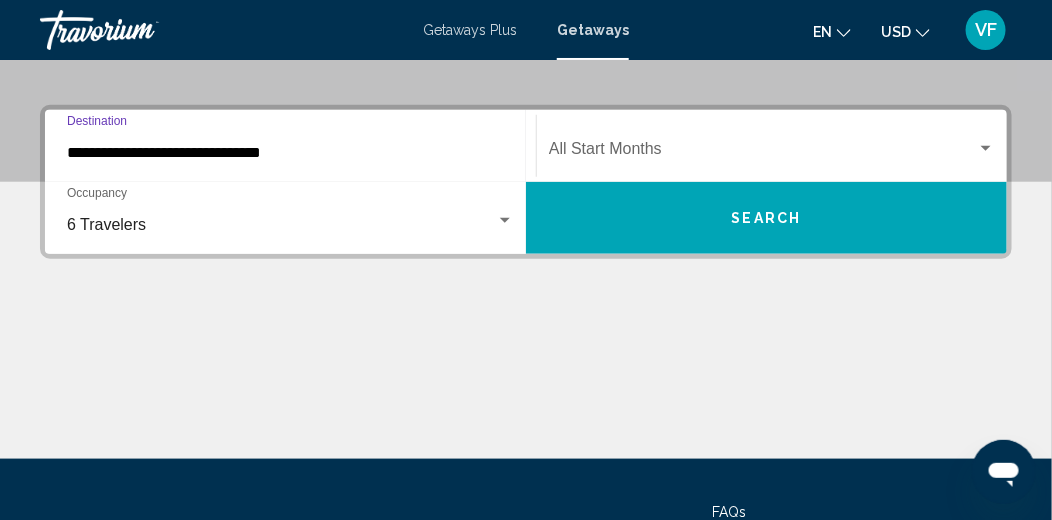scroll, scrollTop: 358, scrollLeft: 0, axis: vertical 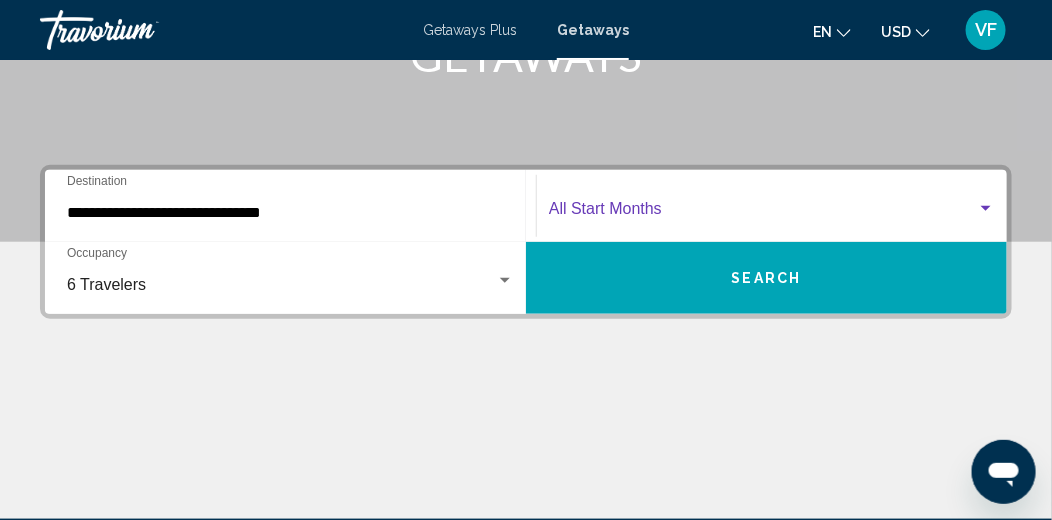 click at bounding box center (986, 209) 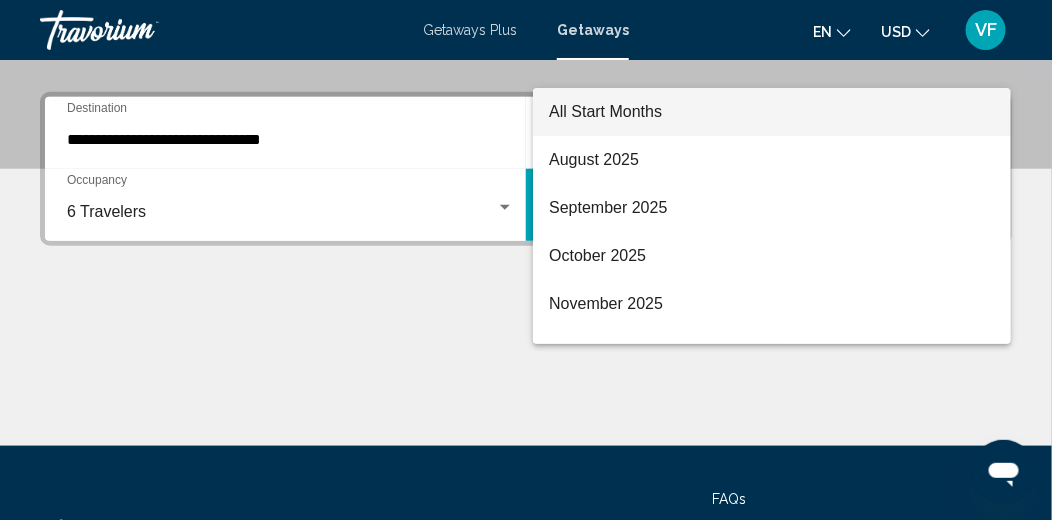 scroll, scrollTop: 458, scrollLeft: 0, axis: vertical 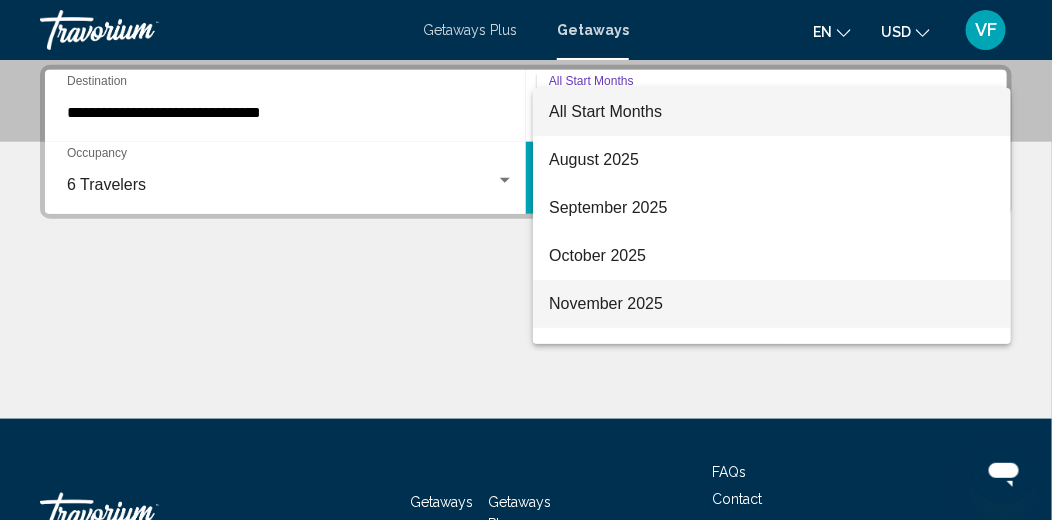 click on "November 2025" at bounding box center (772, 304) 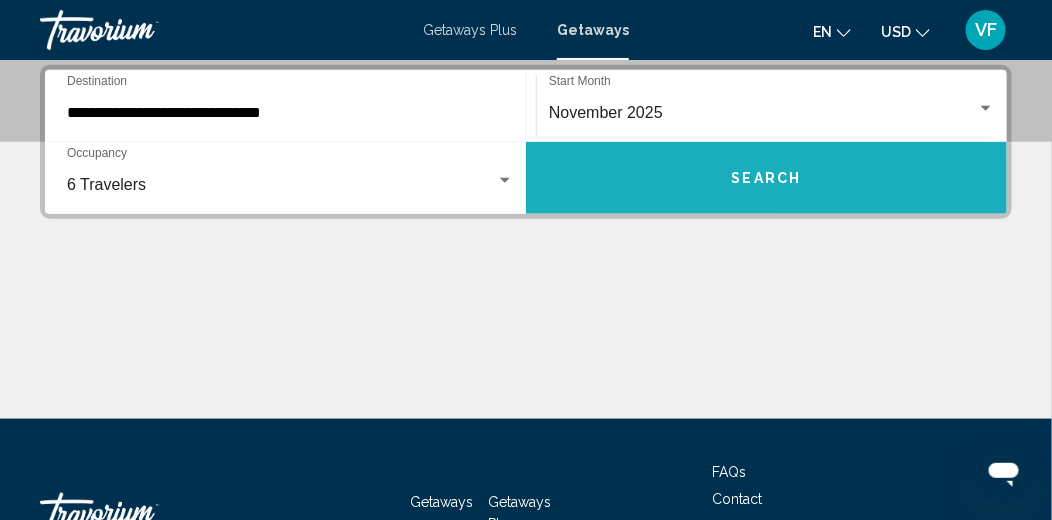 click on "Search" at bounding box center (767, 179) 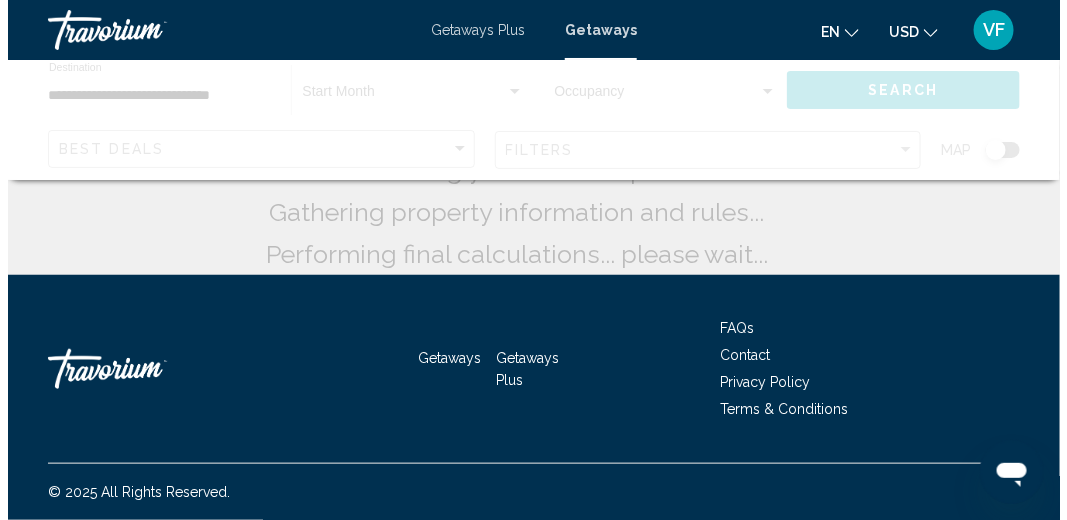 scroll, scrollTop: 0, scrollLeft: 0, axis: both 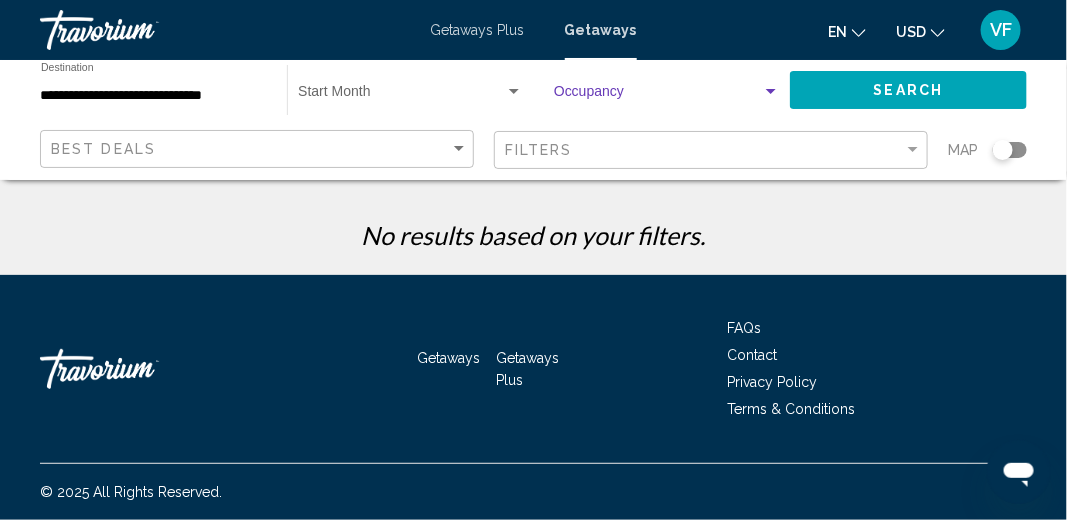 click at bounding box center [658, 96] 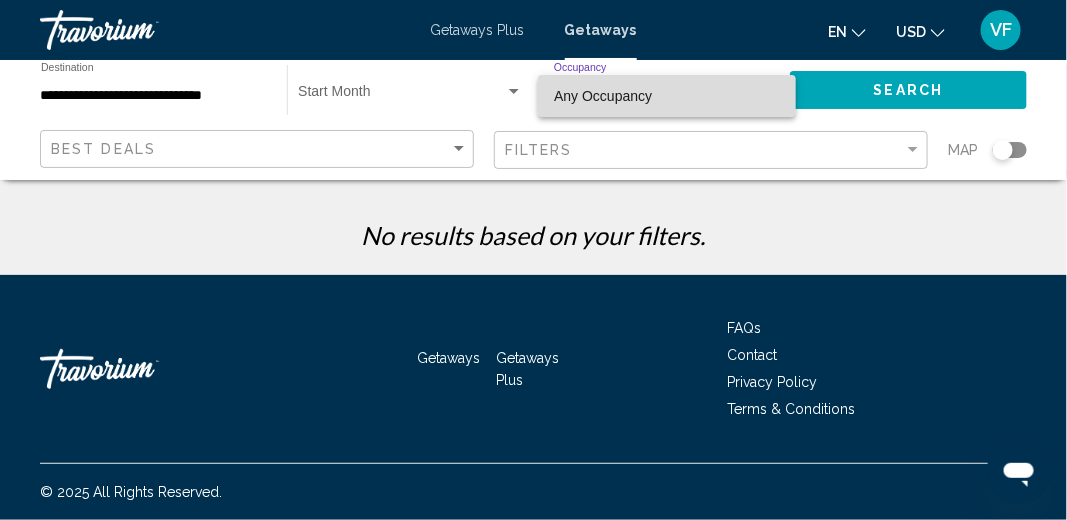 click on "Any Occupancy" at bounding box center [667, 96] 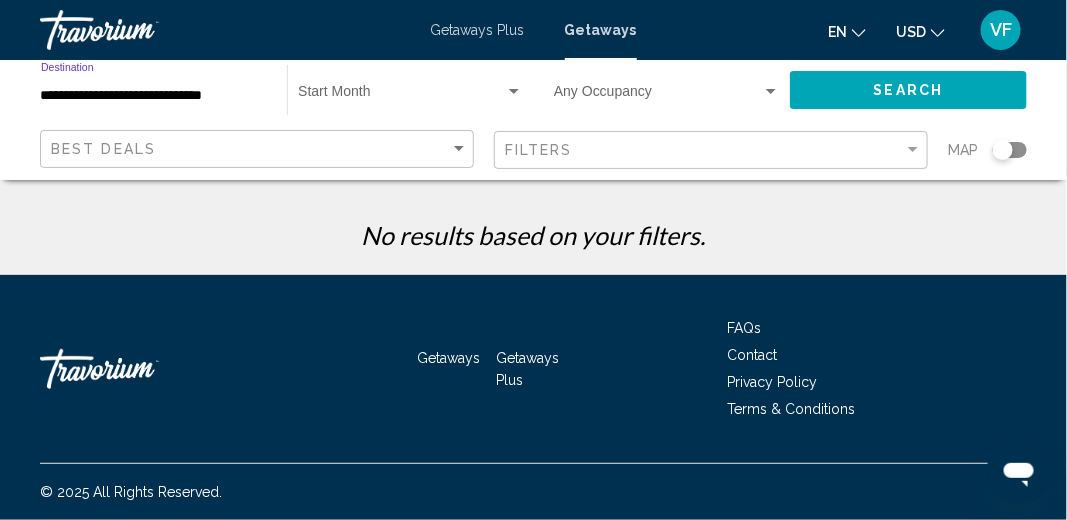 click on "**********" at bounding box center [154, 96] 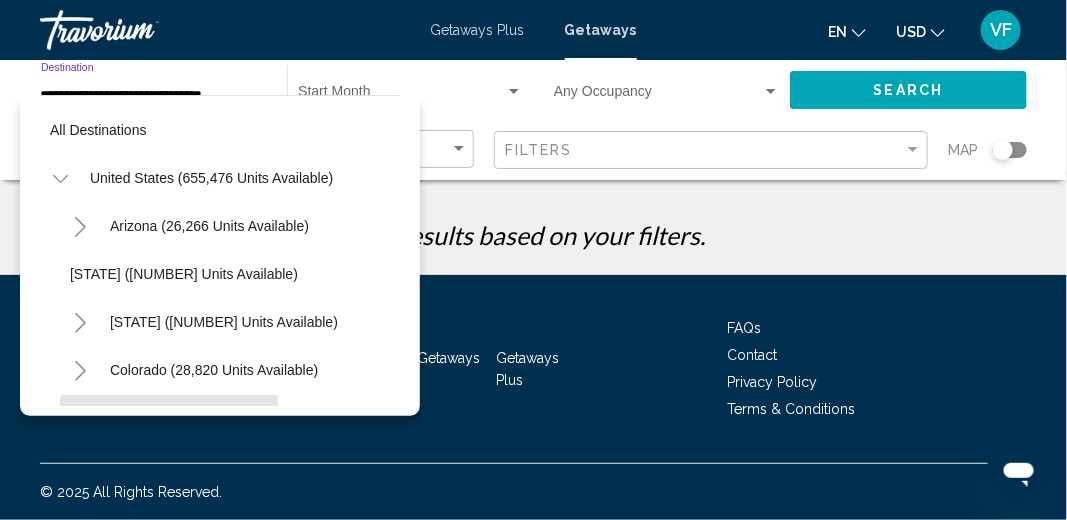 scroll, scrollTop: 174, scrollLeft: 0, axis: vertical 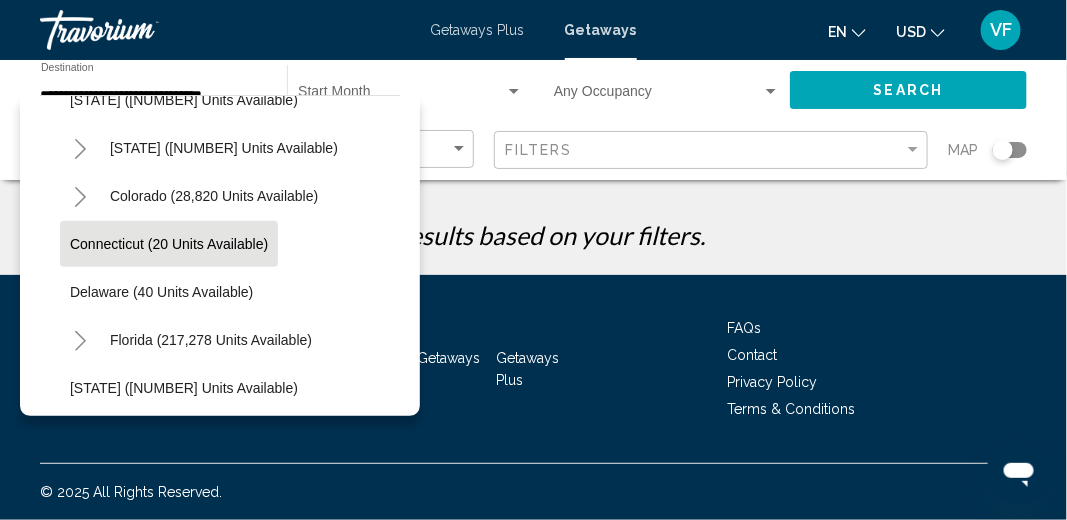 click on "No results based on your filters." at bounding box center [533, 232] 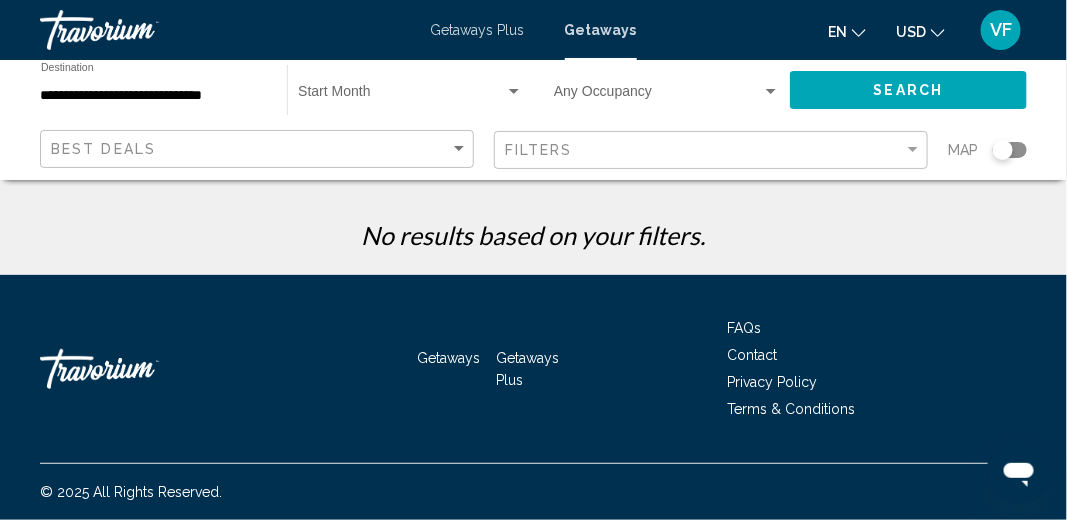 click on "**********" 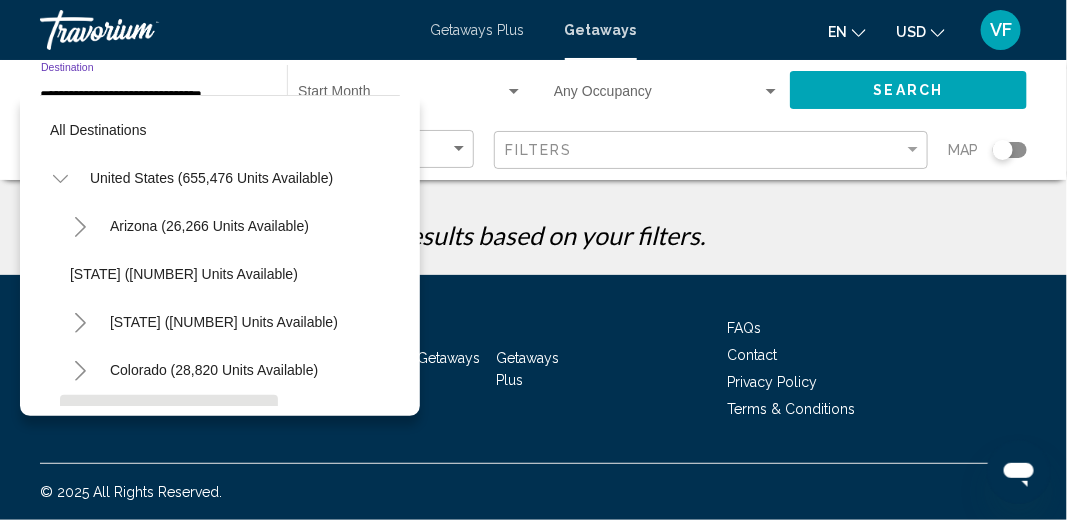 scroll, scrollTop: 174, scrollLeft: 0, axis: vertical 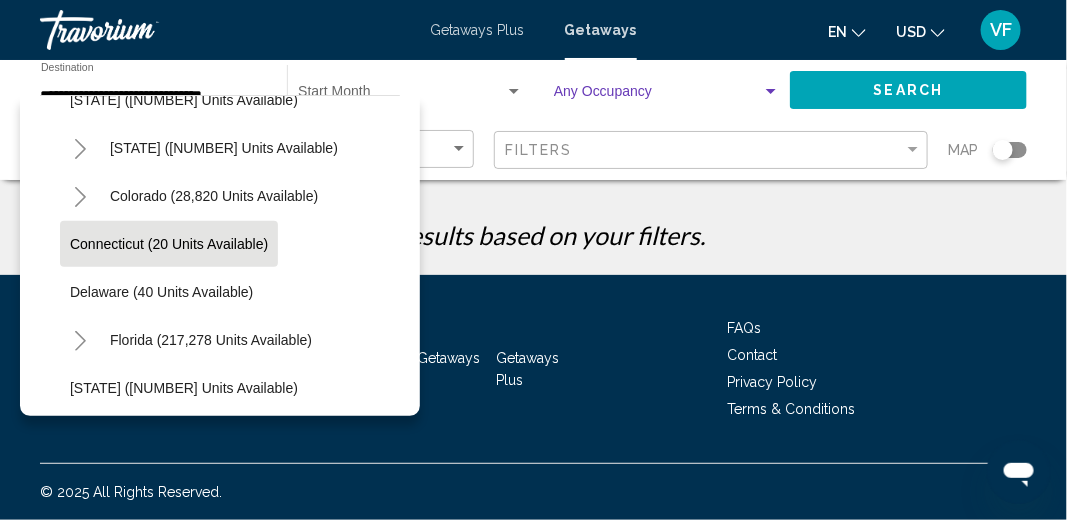 click at bounding box center [771, 92] 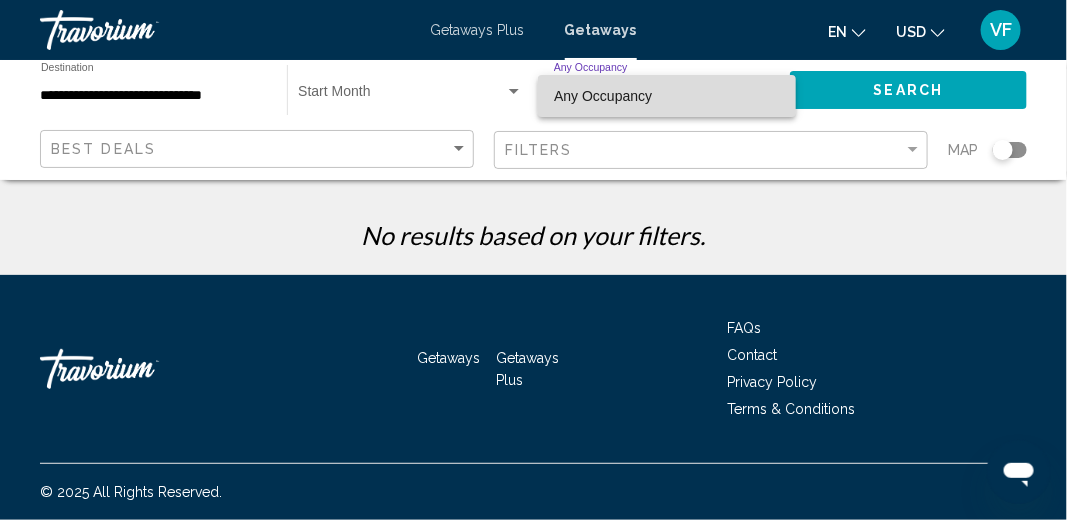 click on "Any Occupancy" at bounding box center [667, 96] 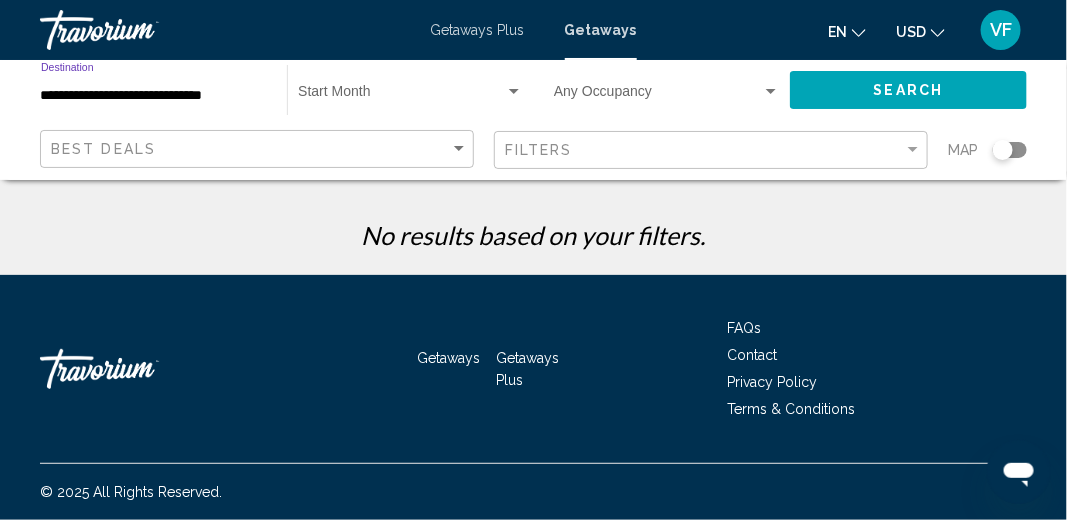 click on "**********" at bounding box center [154, 96] 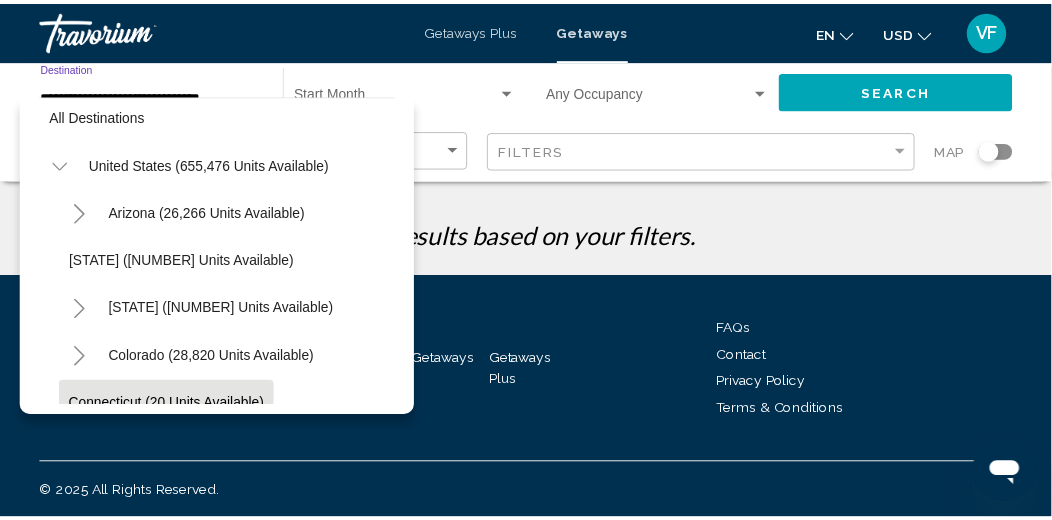 scroll, scrollTop: 0, scrollLeft: 0, axis: both 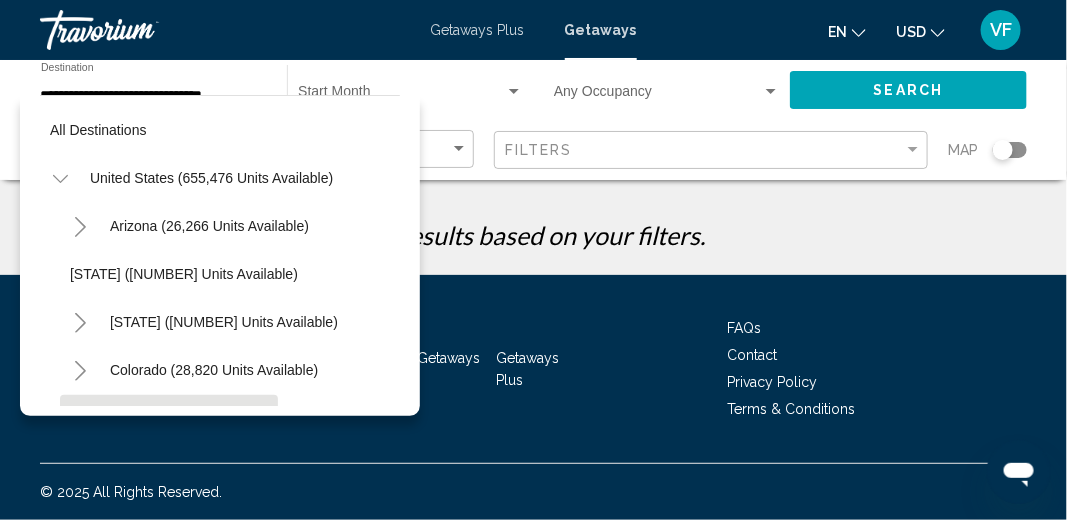 click at bounding box center [140, 30] 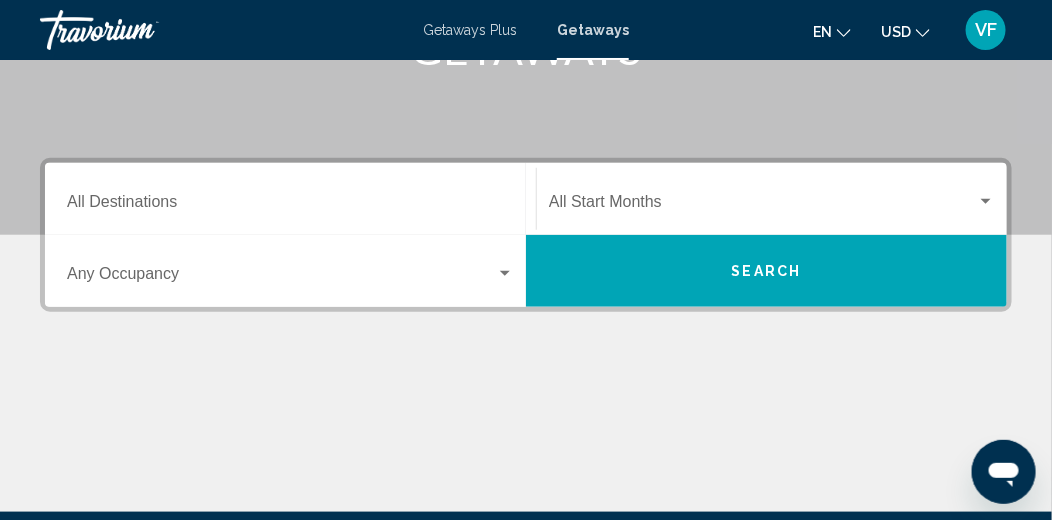 scroll, scrollTop: 399, scrollLeft: 0, axis: vertical 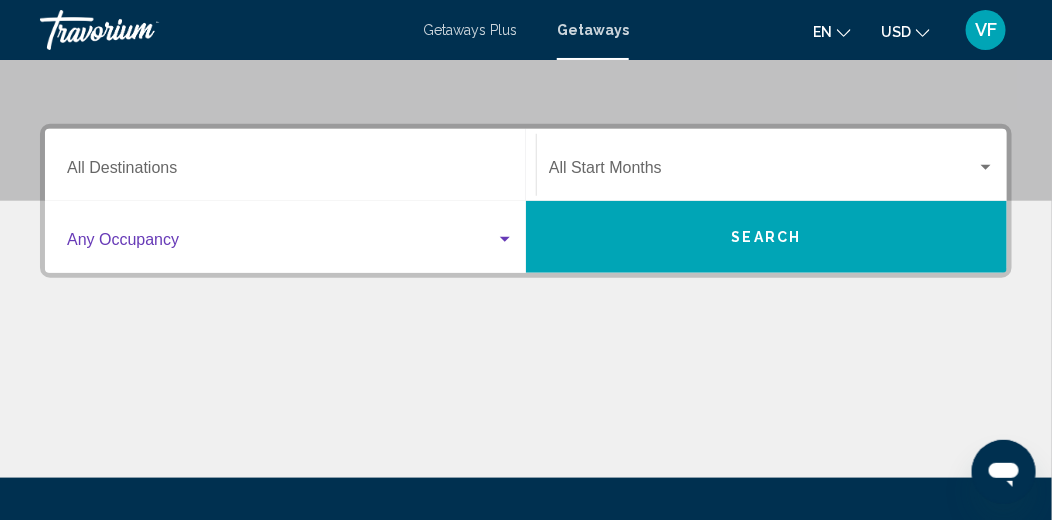 click at bounding box center (505, 239) 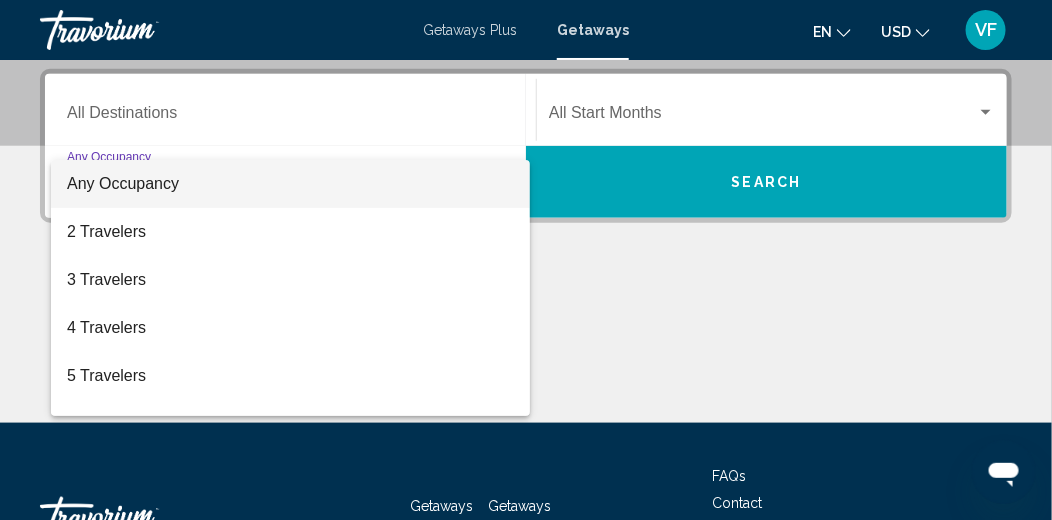scroll, scrollTop: 458, scrollLeft: 0, axis: vertical 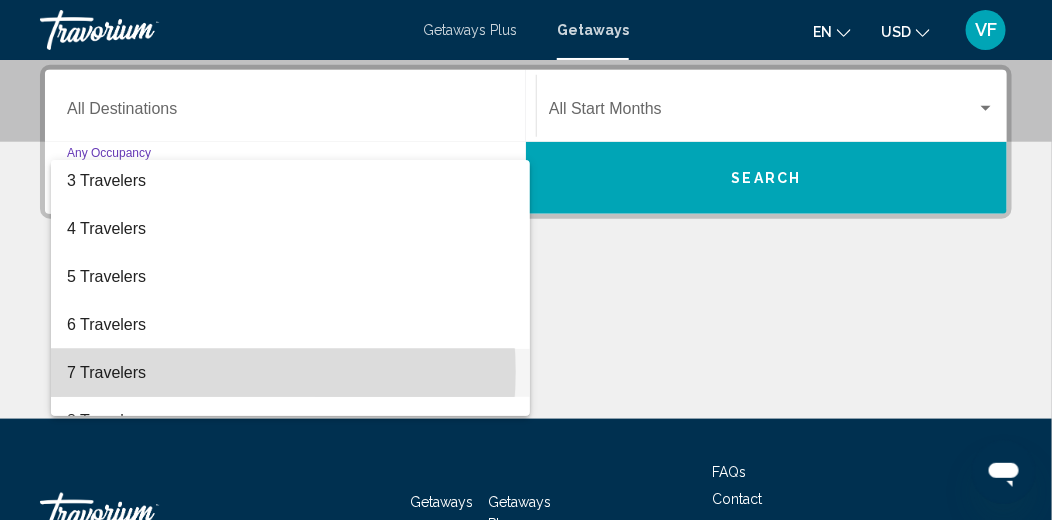 click on "7 Travelers" at bounding box center [290, 373] 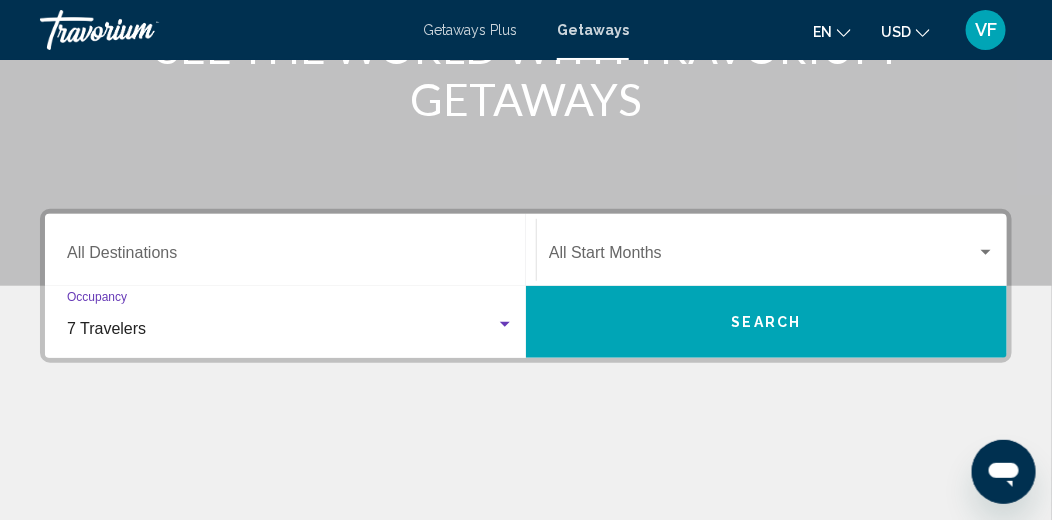 scroll, scrollTop: 258, scrollLeft: 0, axis: vertical 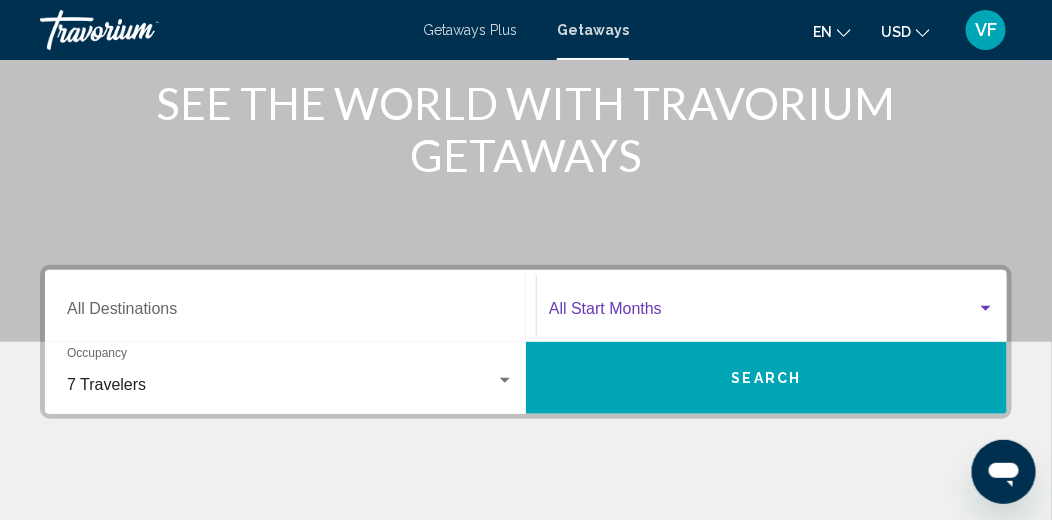 click at bounding box center (986, 309) 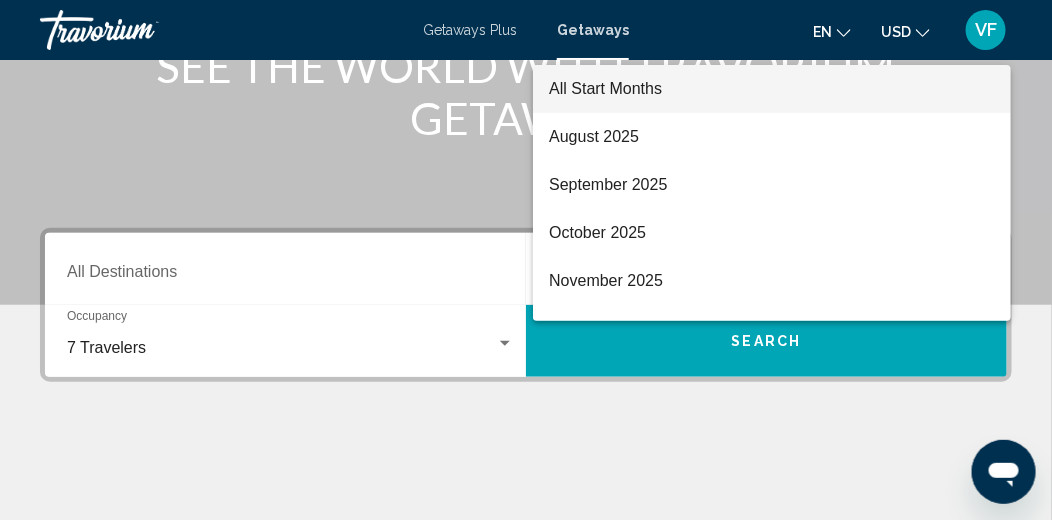 scroll, scrollTop: 258, scrollLeft: 0, axis: vertical 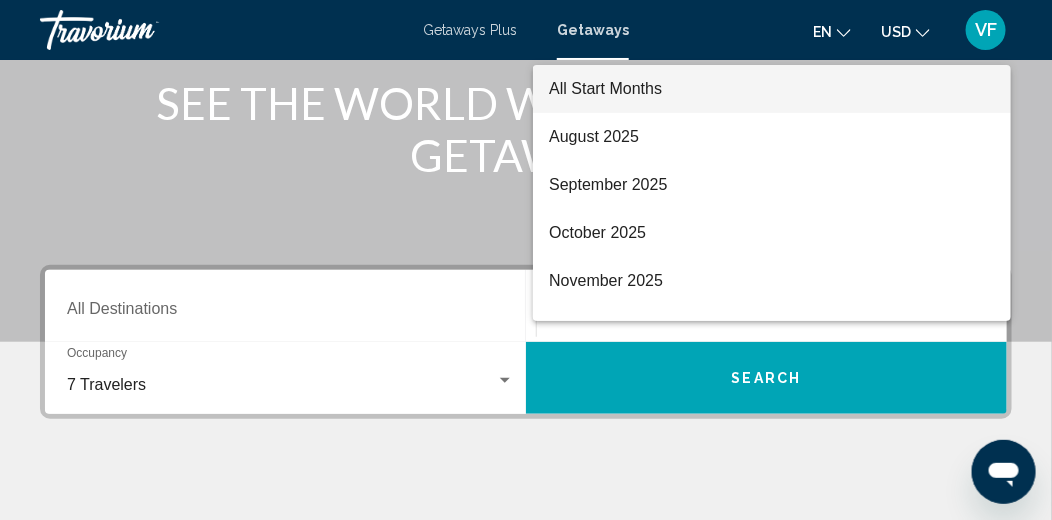 click at bounding box center (526, 260) 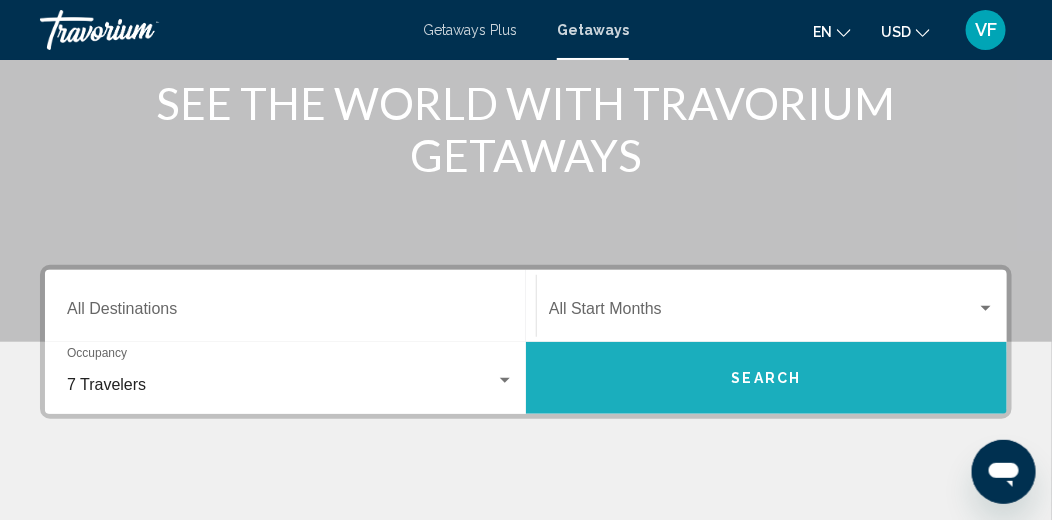 click on "Search" at bounding box center (766, 378) 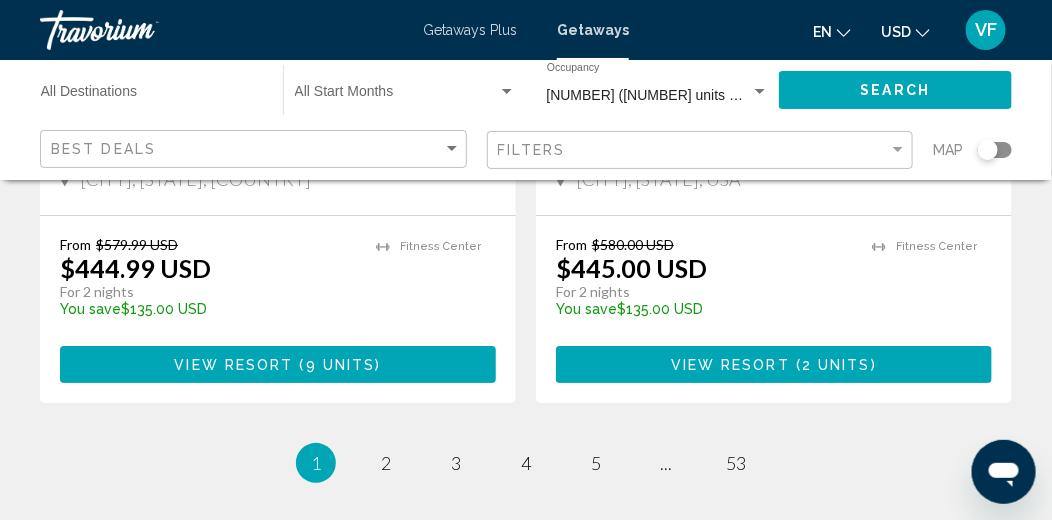 scroll, scrollTop: 4100, scrollLeft: 0, axis: vertical 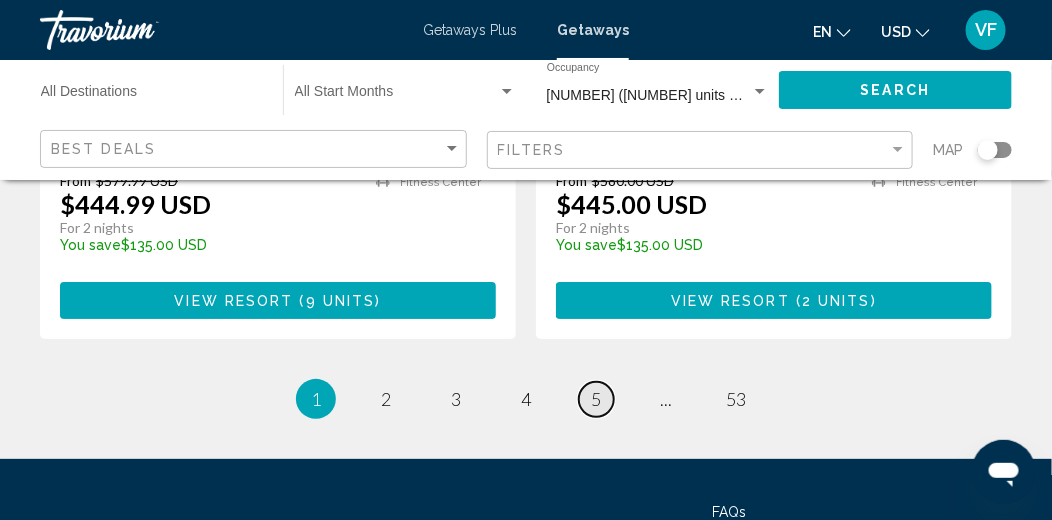 click on "5" at bounding box center (596, 399) 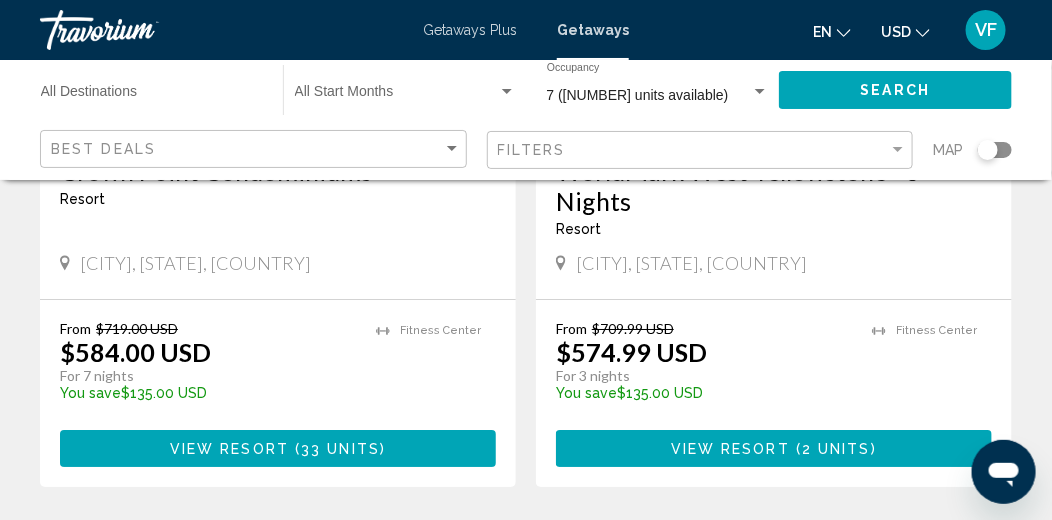 scroll, scrollTop: 4100, scrollLeft: 0, axis: vertical 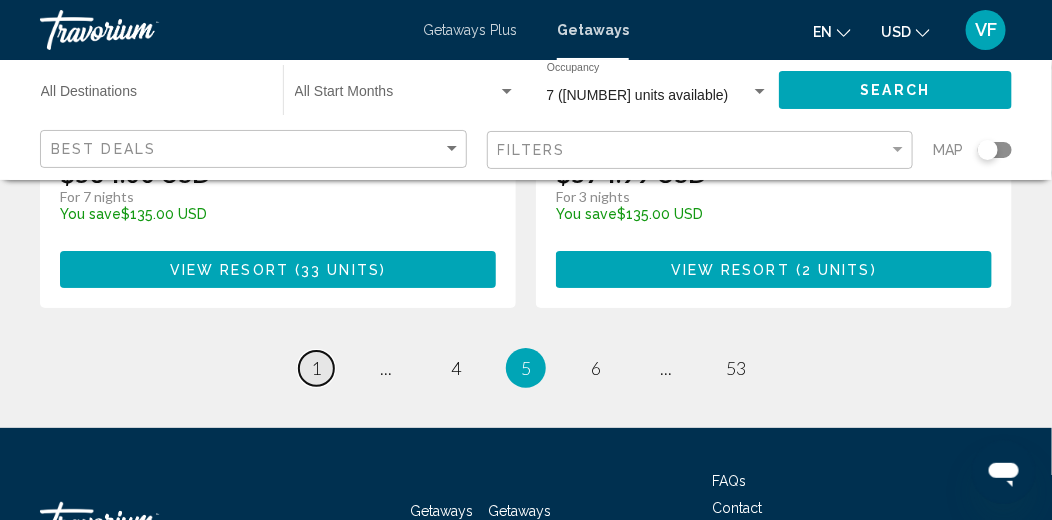 click on "page  1" at bounding box center (316, 368) 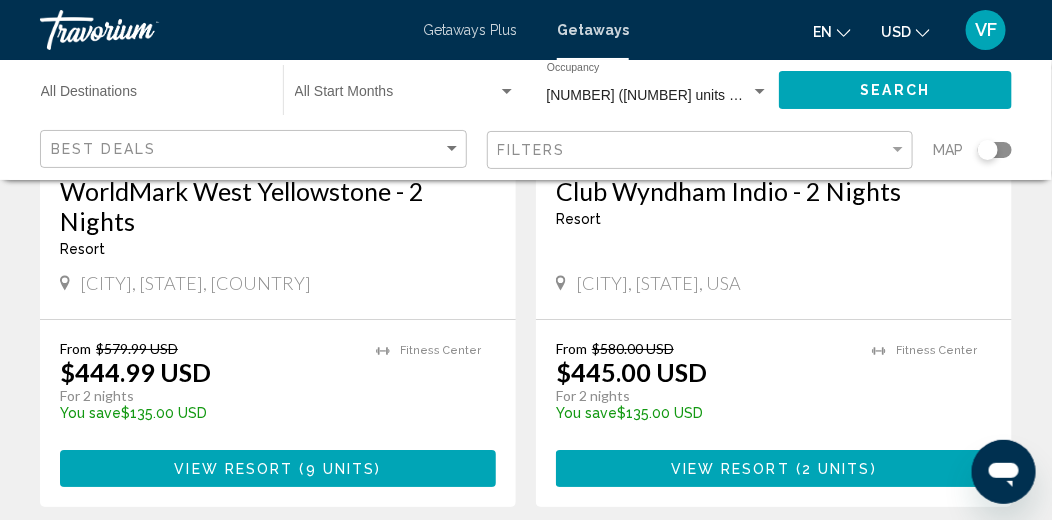 scroll, scrollTop: 4100, scrollLeft: 0, axis: vertical 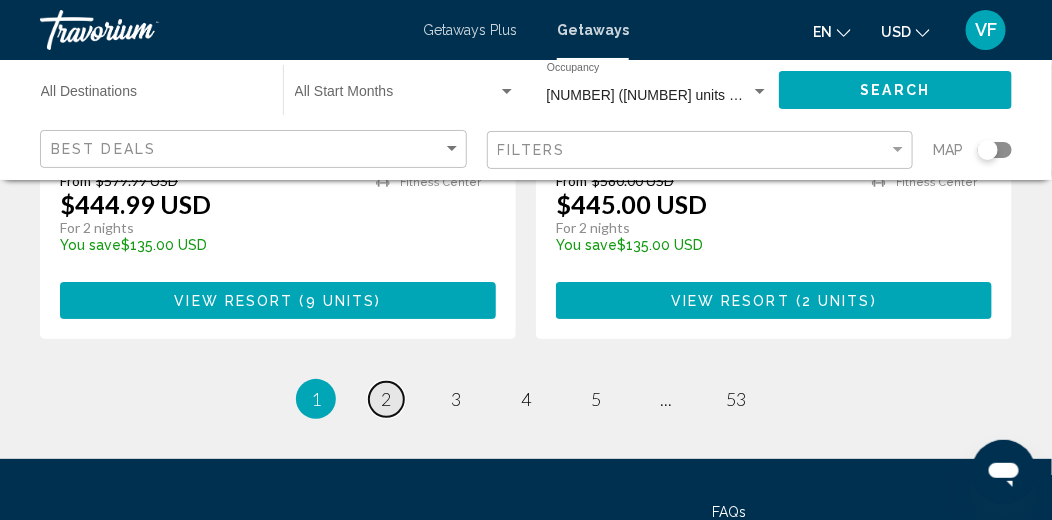 click on "page  2" at bounding box center [386, 399] 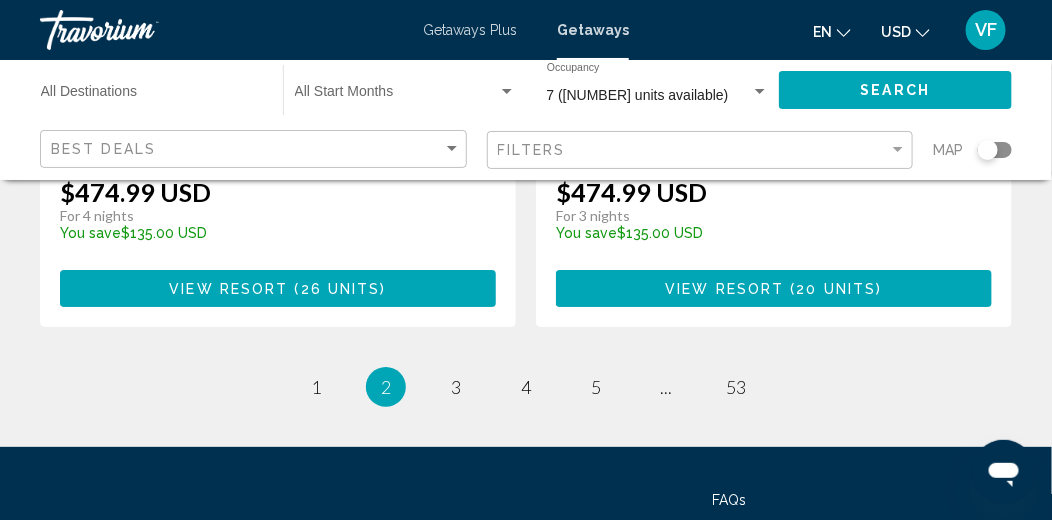 scroll, scrollTop: 4100, scrollLeft: 0, axis: vertical 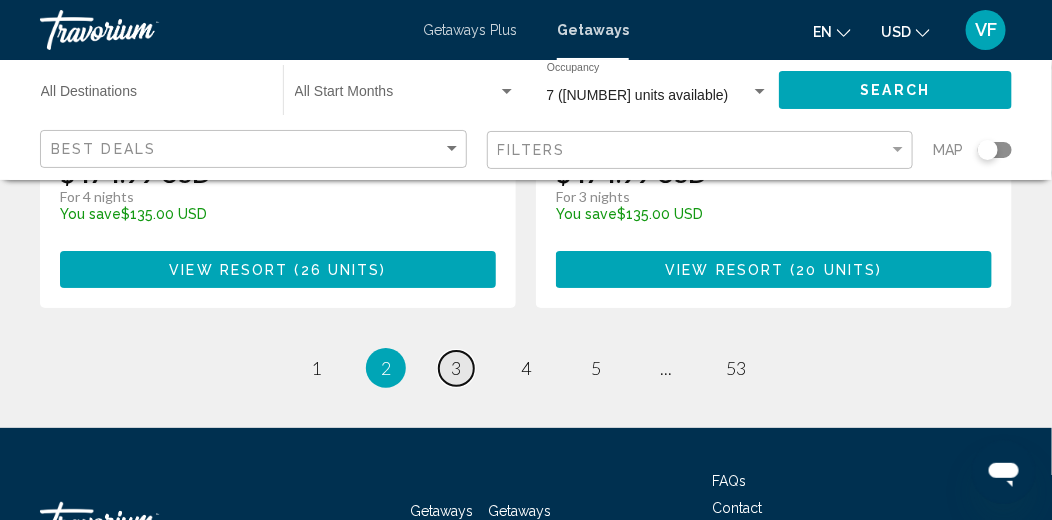 click on "3" at bounding box center [456, 368] 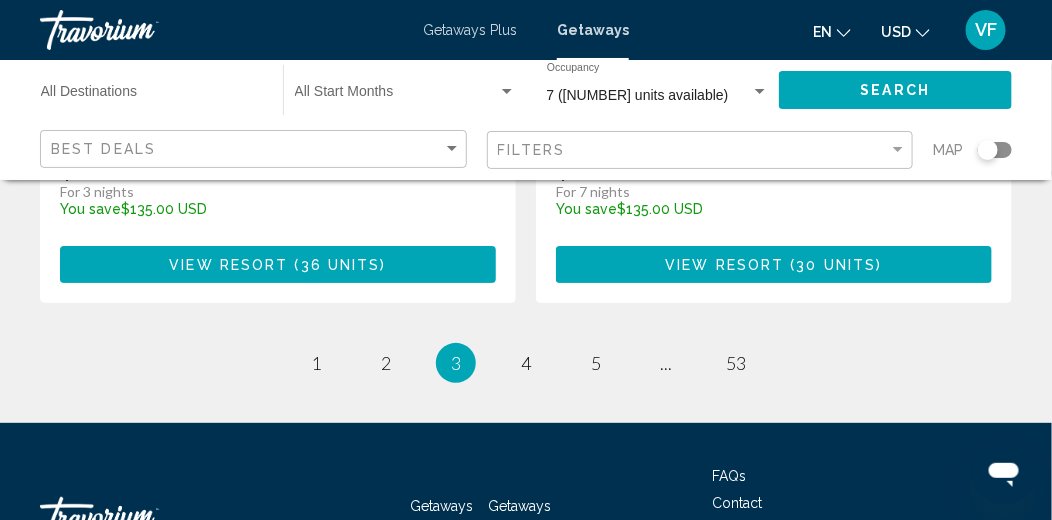scroll, scrollTop: 4200, scrollLeft: 0, axis: vertical 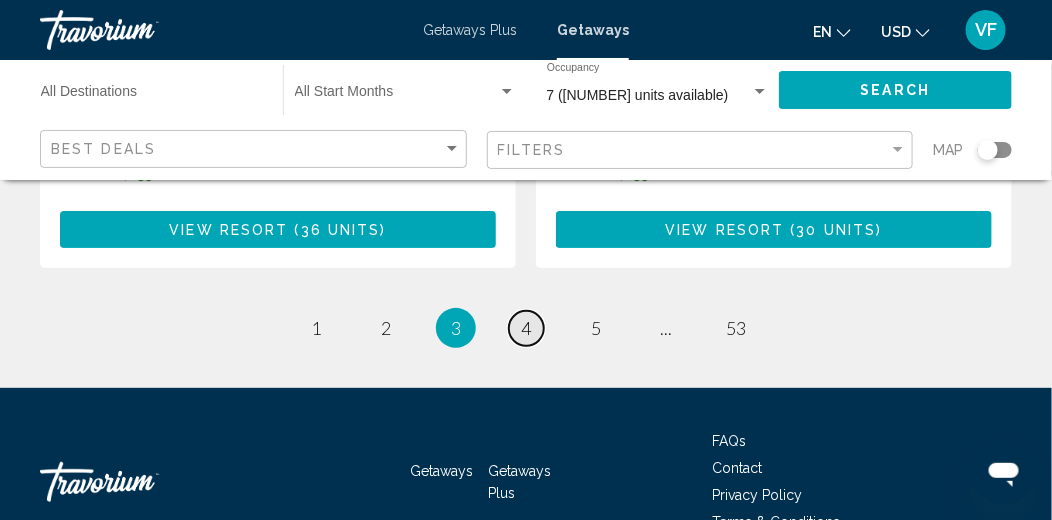 click on "page  4" at bounding box center [526, 328] 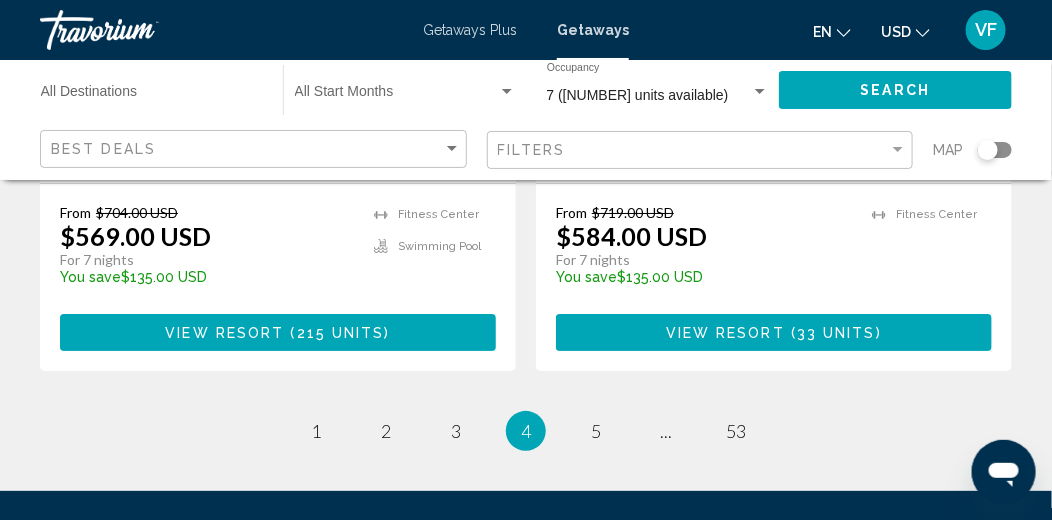 scroll, scrollTop: 4100, scrollLeft: 0, axis: vertical 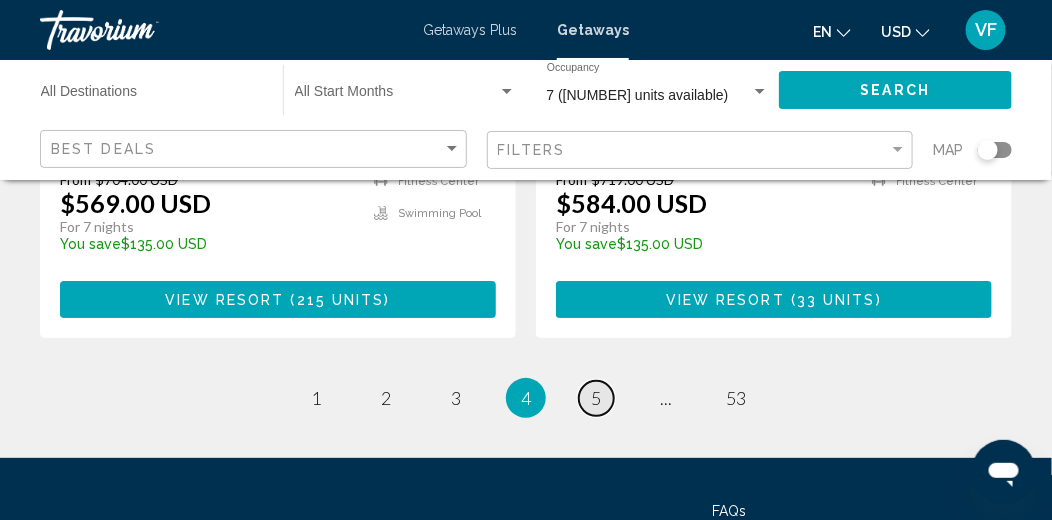 click on "5" at bounding box center (596, 398) 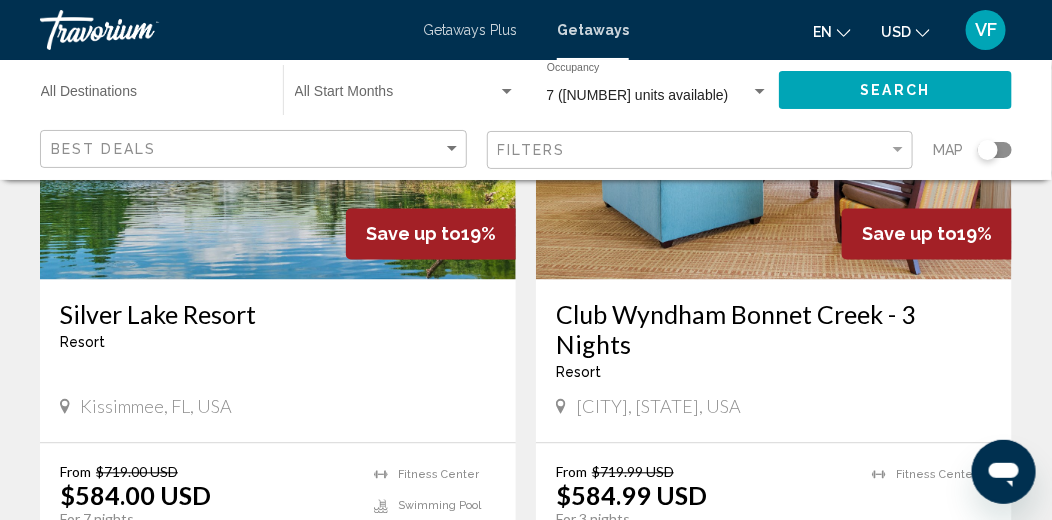 scroll, scrollTop: 3199, scrollLeft: 0, axis: vertical 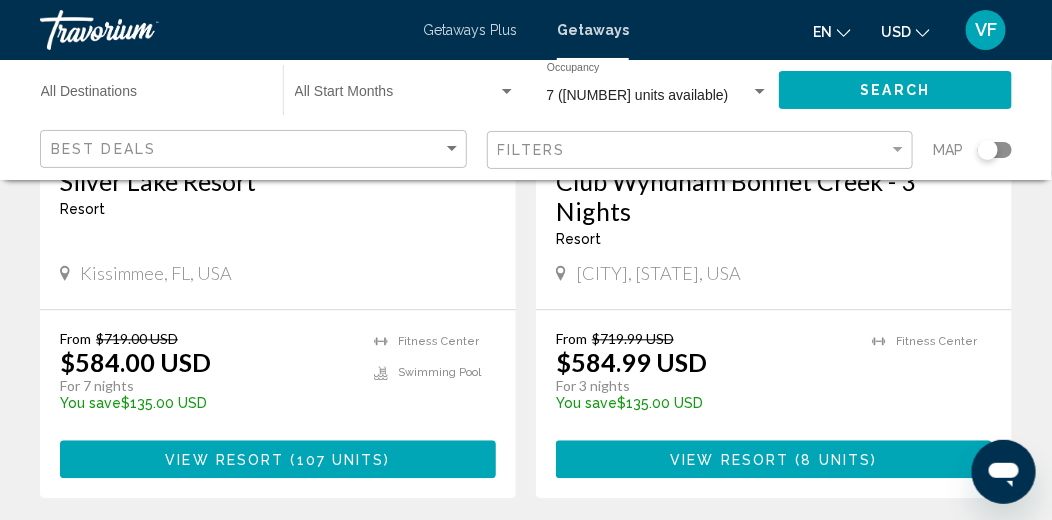click on "107 units" at bounding box center (341, 460) 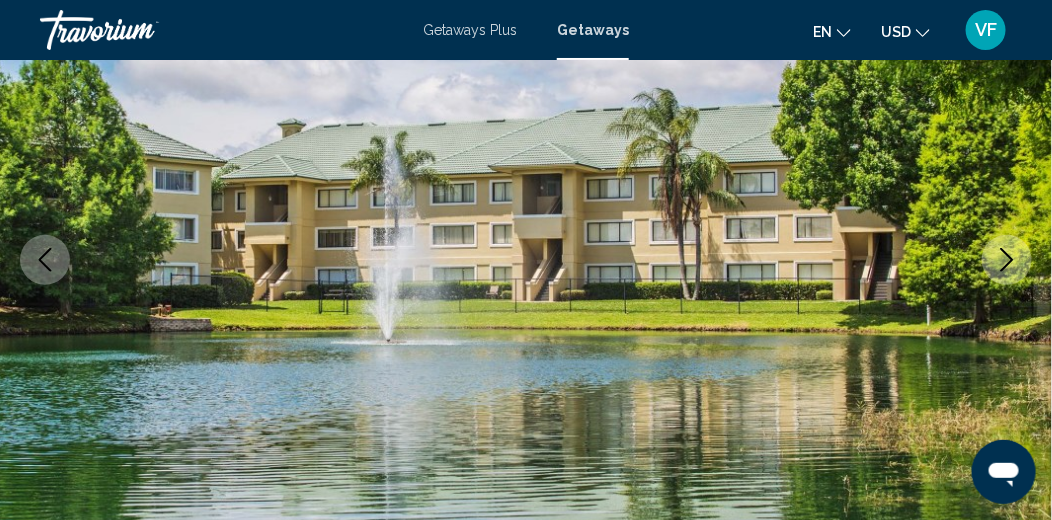 scroll, scrollTop: 275, scrollLeft: 0, axis: vertical 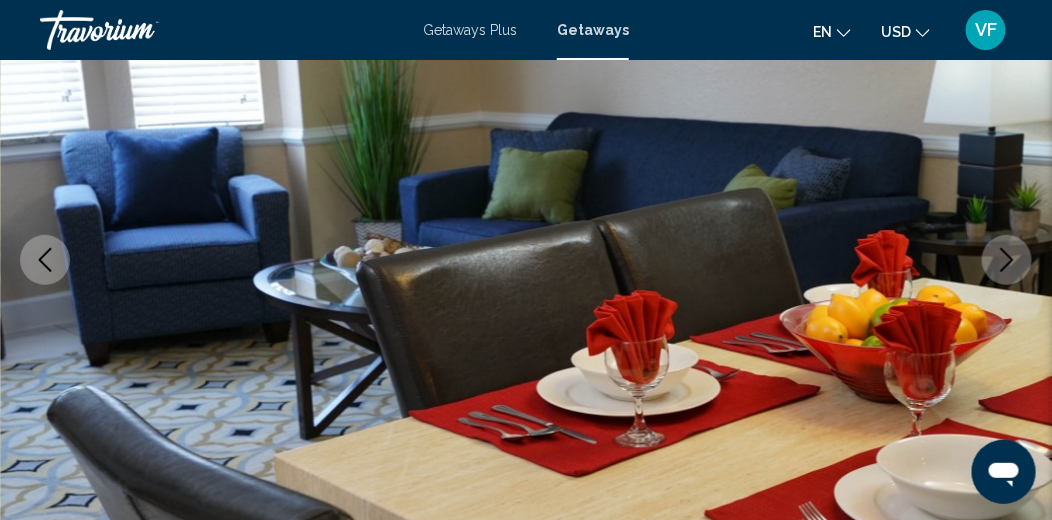 click 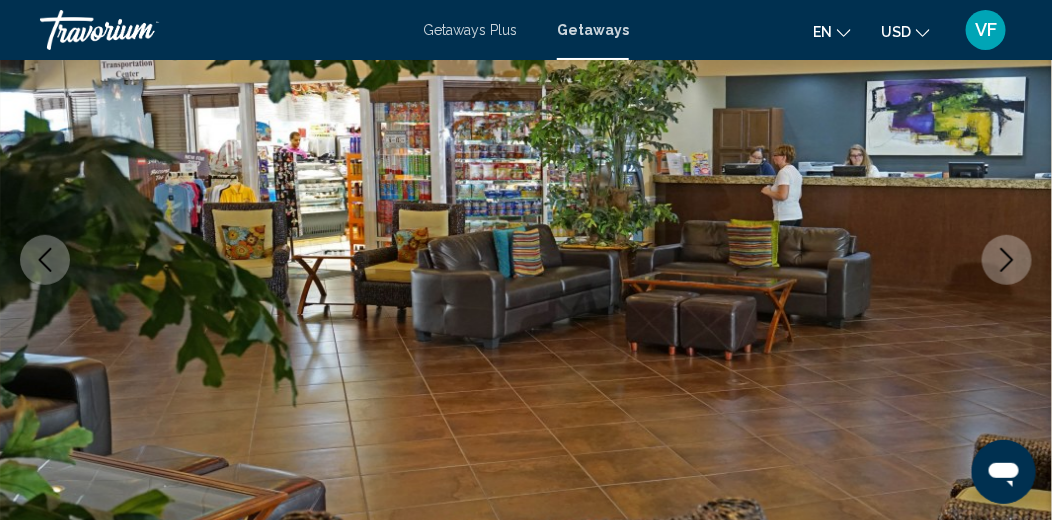 click 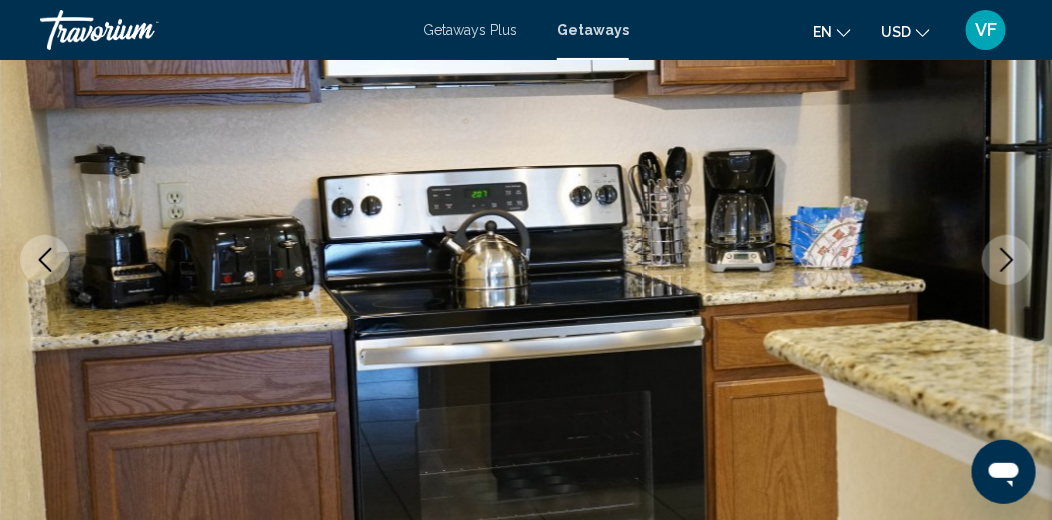 click 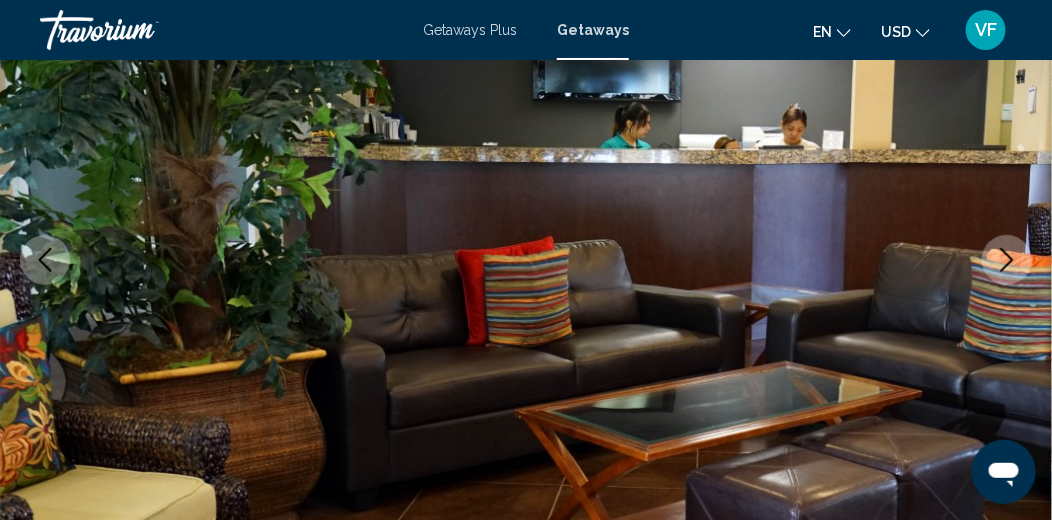 click 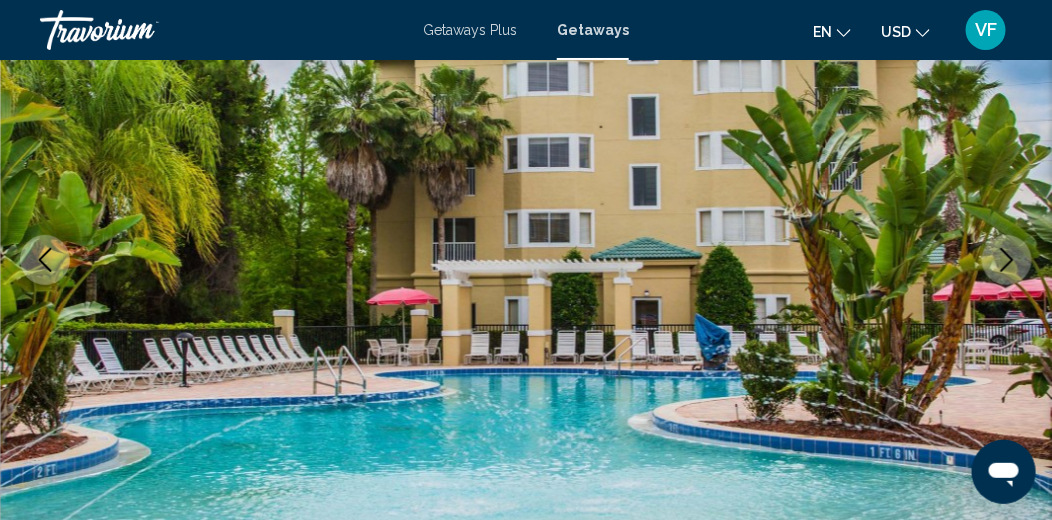 click 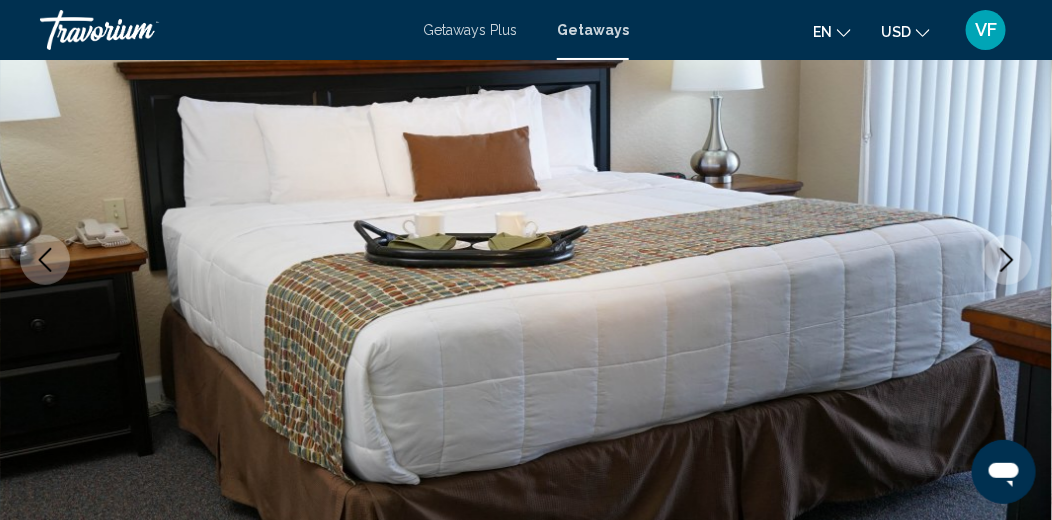 click 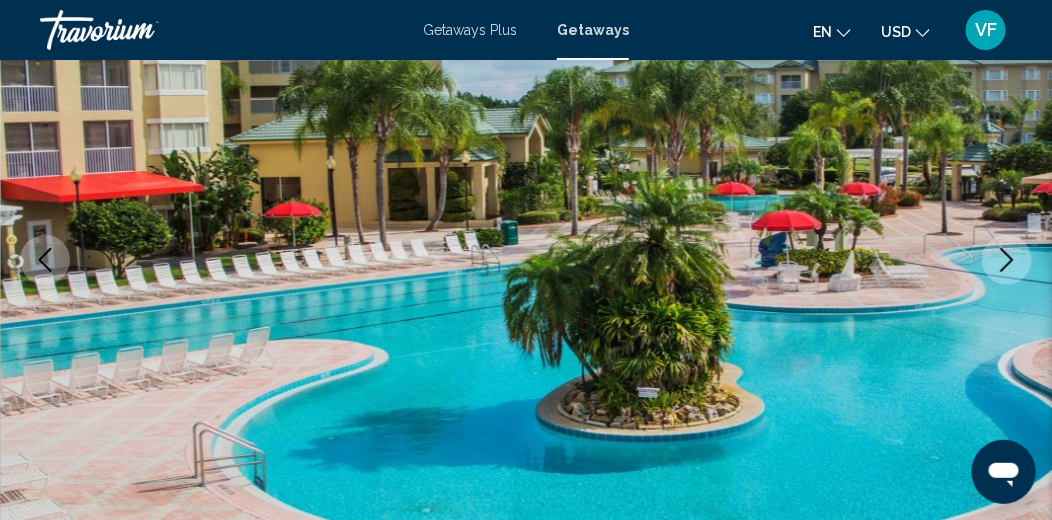 click 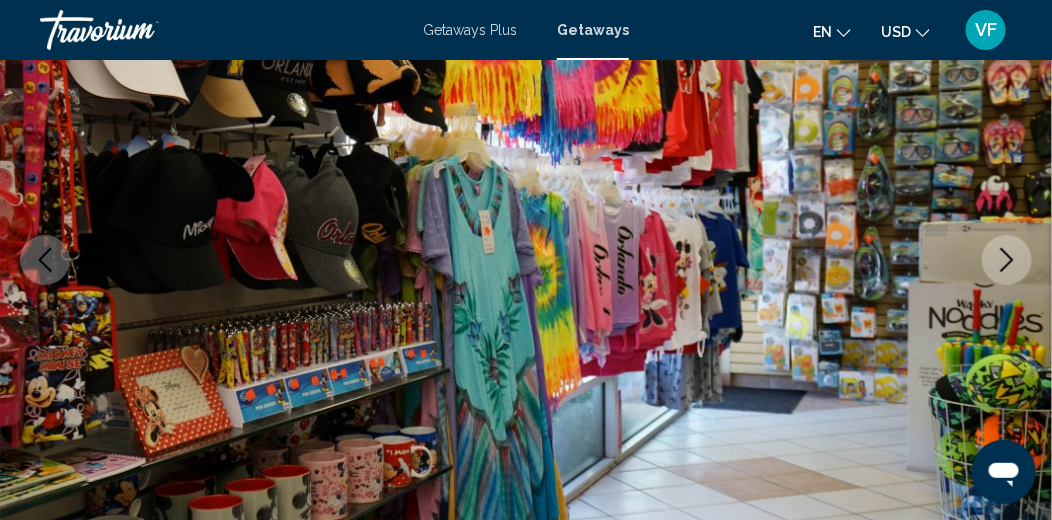 click 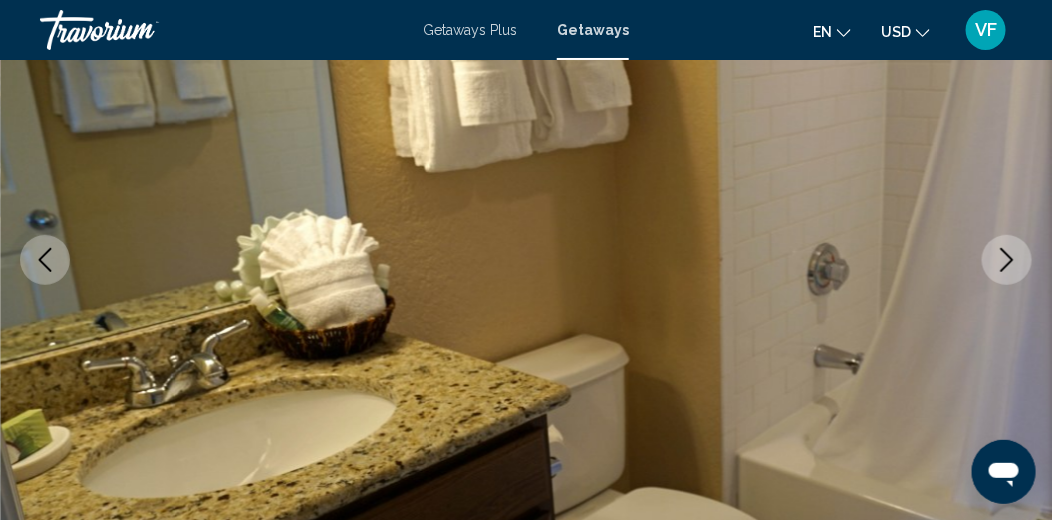 click 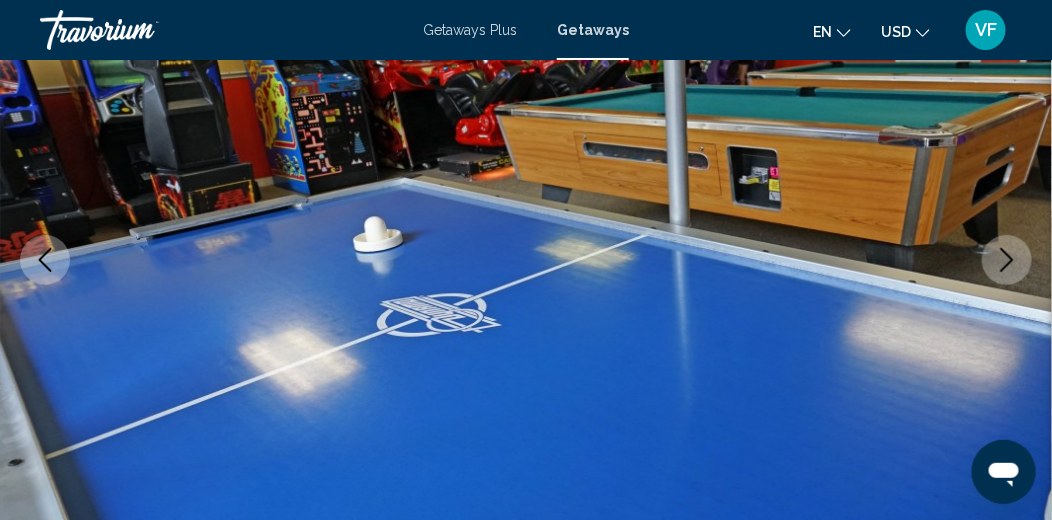 click 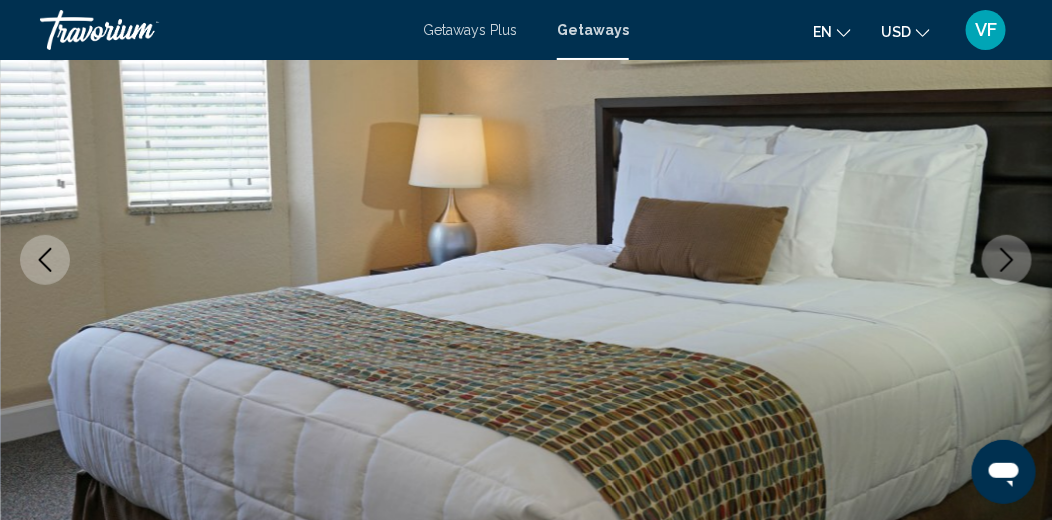 click 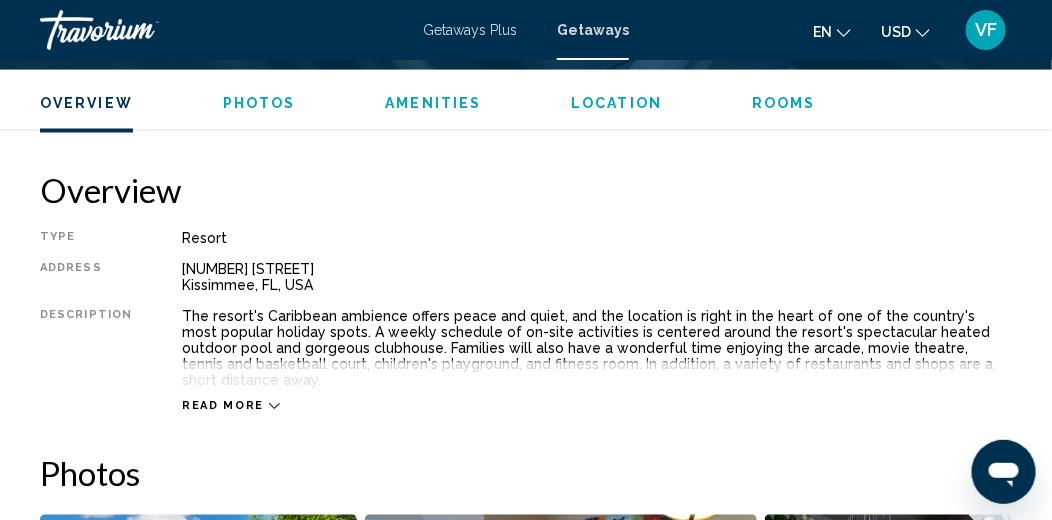 scroll, scrollTop: 974, scrollLeft: 0, axis: vertical 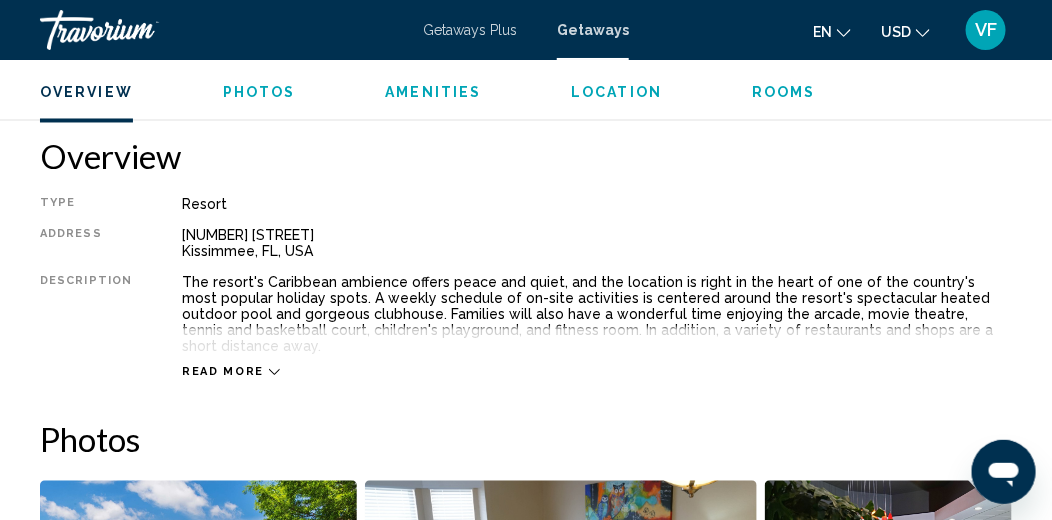 click on "Read more" at bounding box center [223, 372] 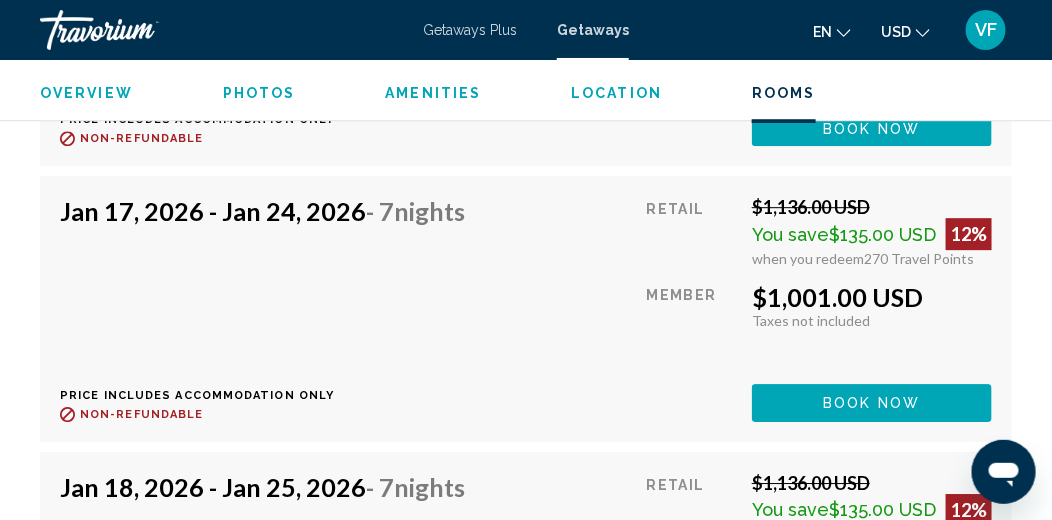 scroll, scrollTop: 9975, scrollLeft: 0, axis: vertical 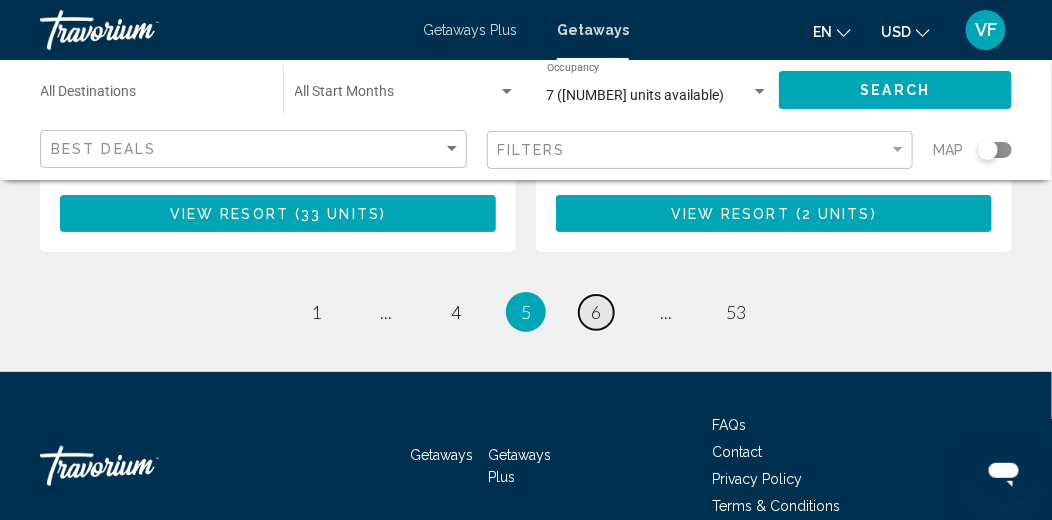 click on "6" at bounding box center (596, 312) 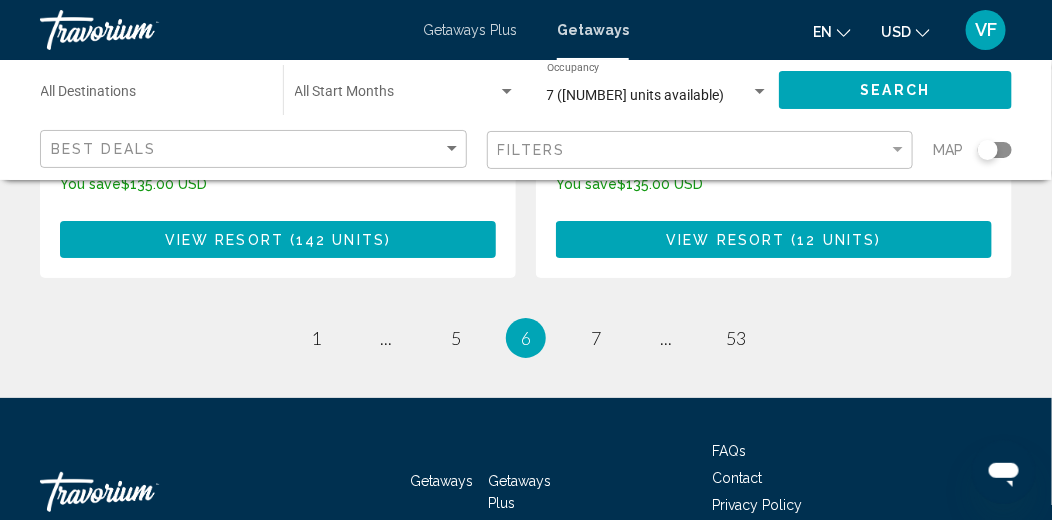scroll, scrollTop: 4100, scrollLeft: 0, axis: vertical 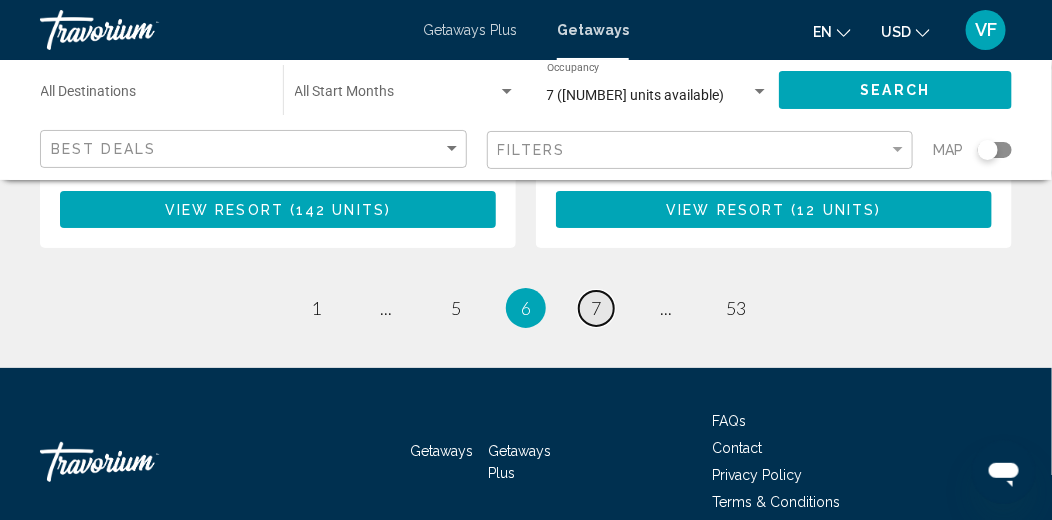 click on "7" at bounding box center (596, 308) 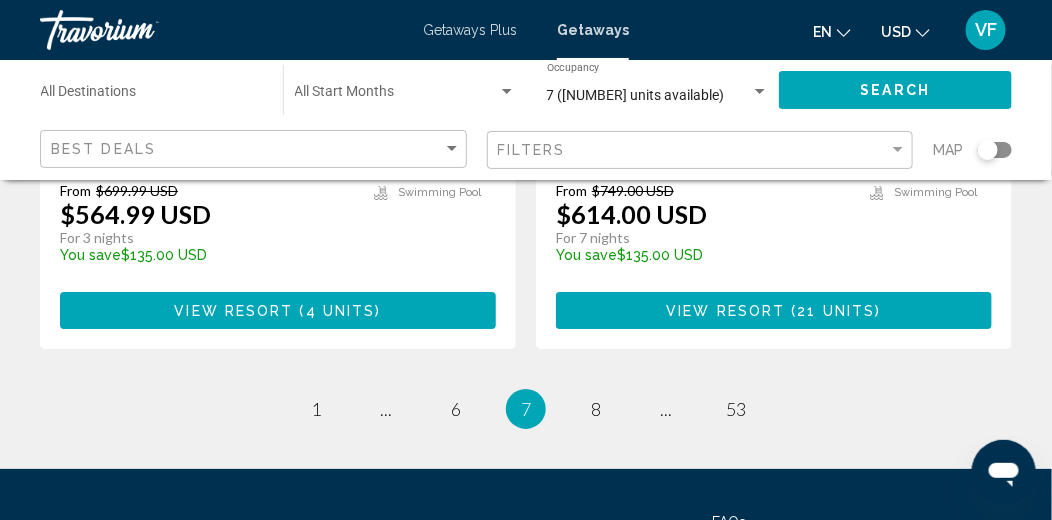 scroll, scrollTop: 4100, scrollLeft: 0, axis: vertical 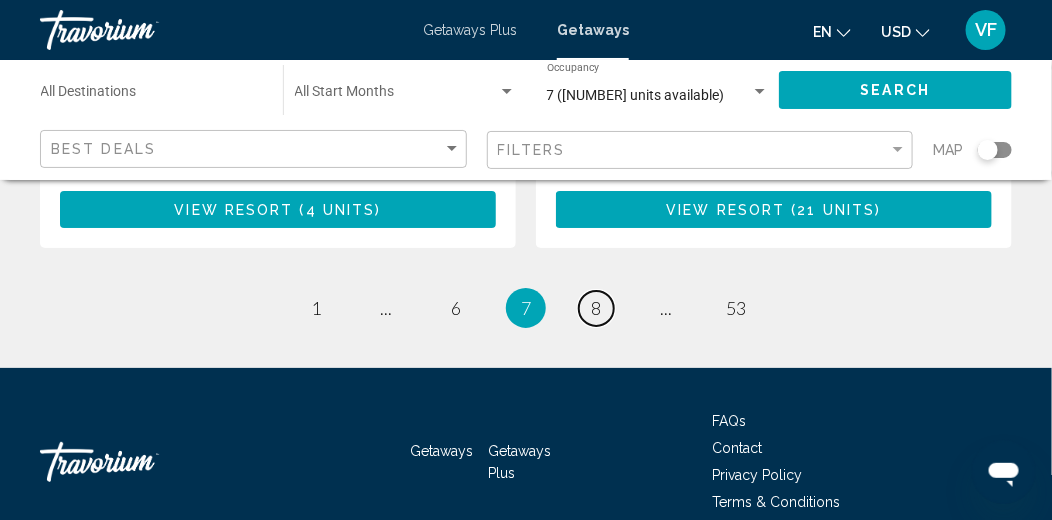 click on "page  8" at bounding box center (596, 308) 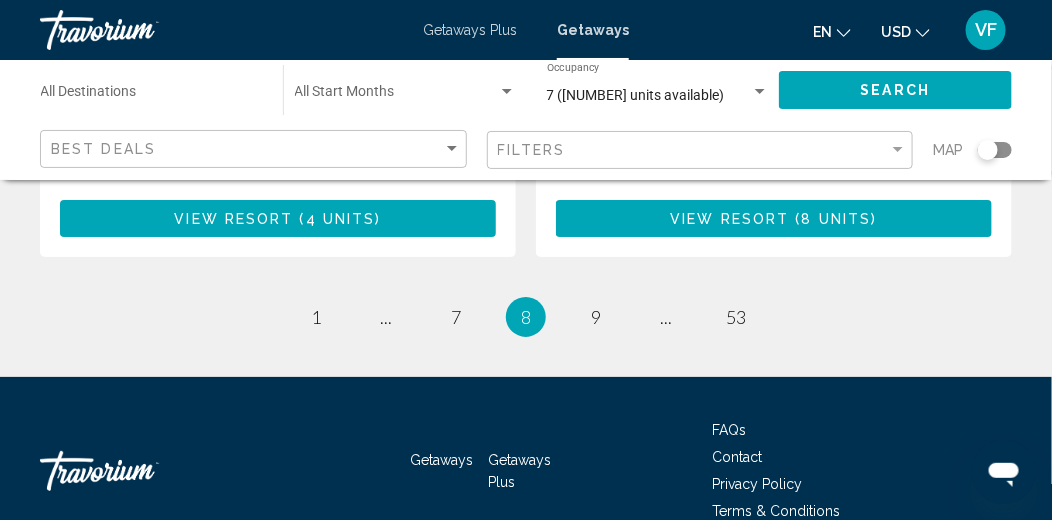 scroll, scrollTop: 4100, scrollLeft: 0, axis: vertical 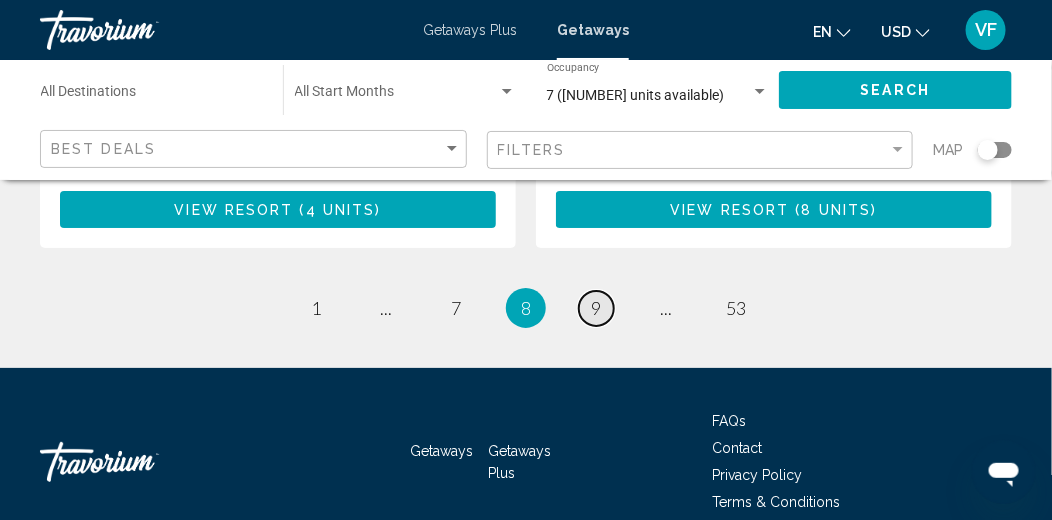 click on "page  9" at bounding box center (596, 308) 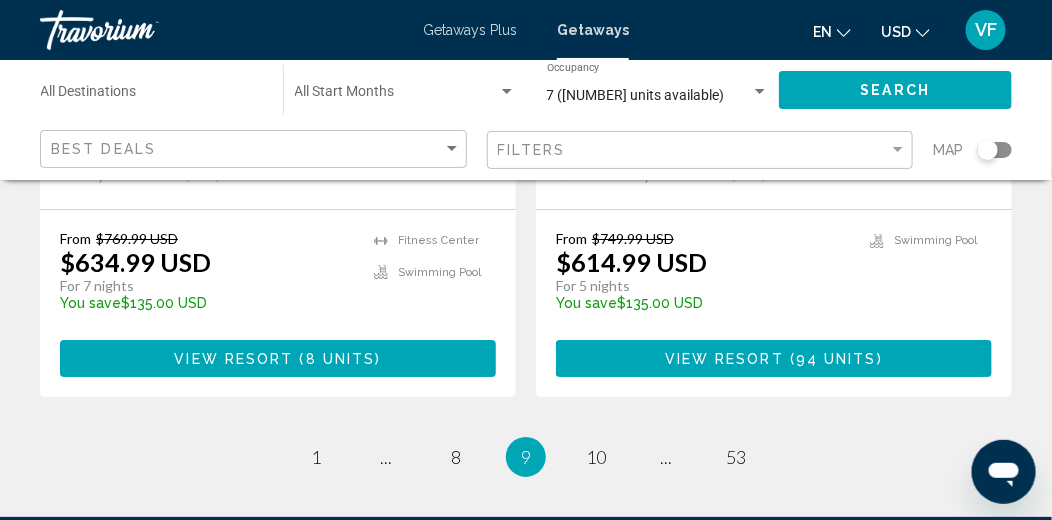scroll, scrollTop: 3999, scrollLeft: 0, axis: vertical 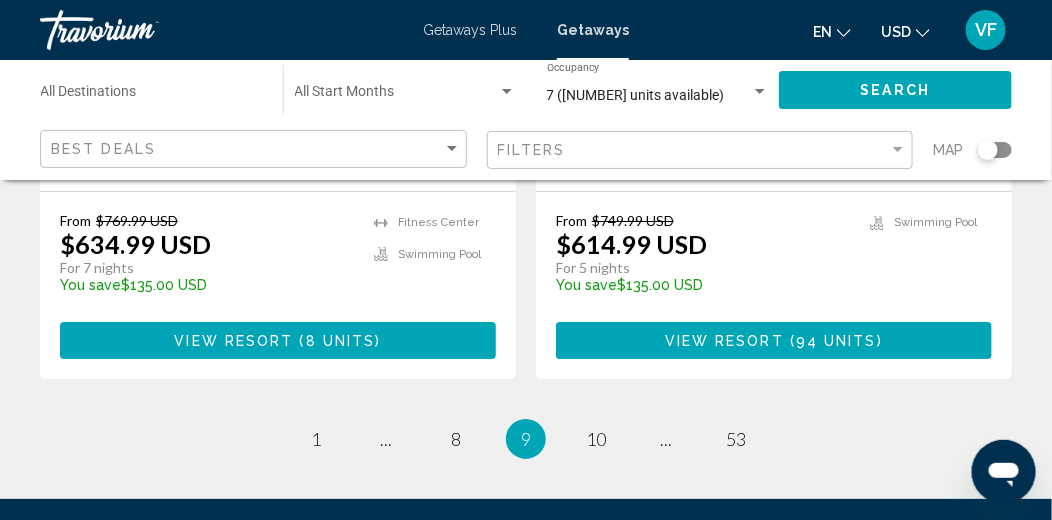 click on "View Resort" at bounding box center [724, 341] 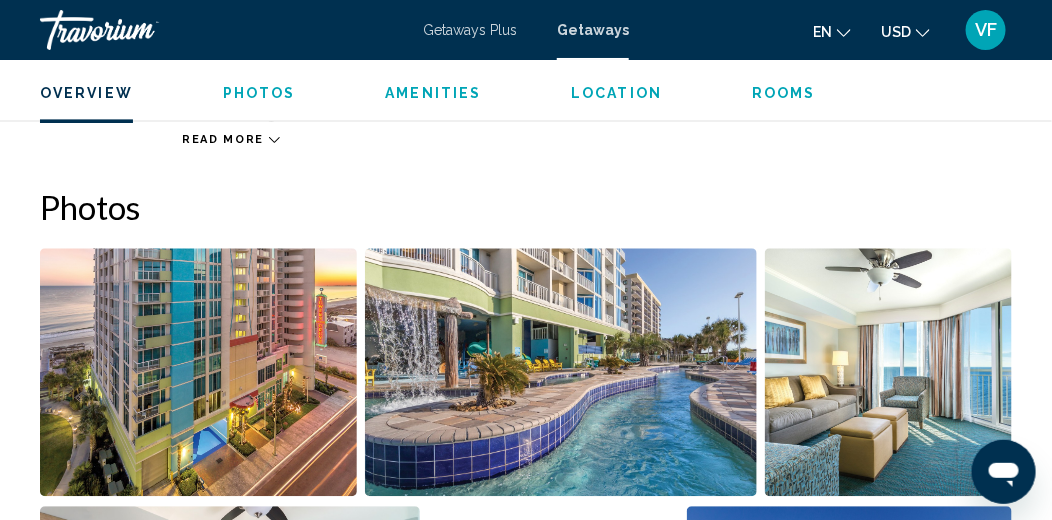 scroll, scrollTop: 1275, scrollLeft: 0, axis: vertical 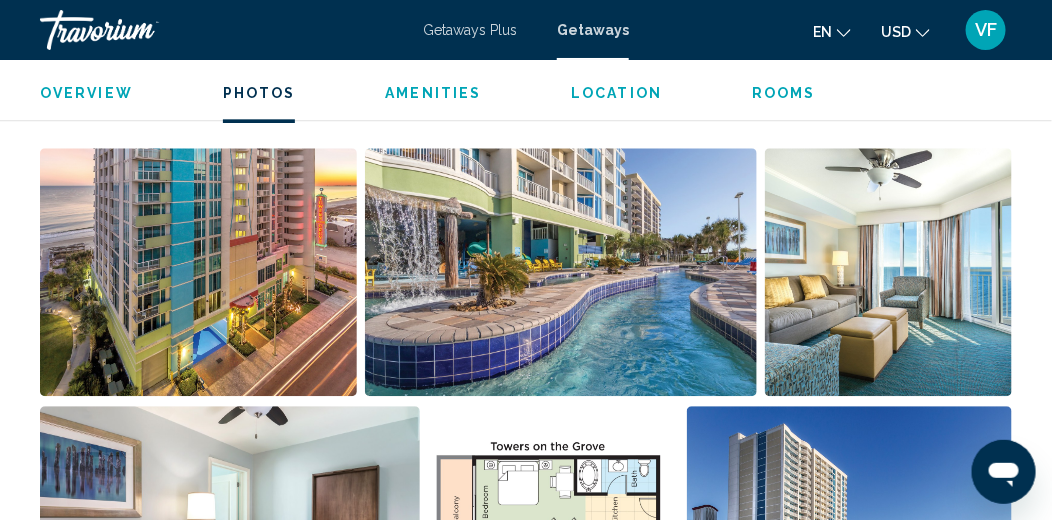 click at bounding box center (888, 272) 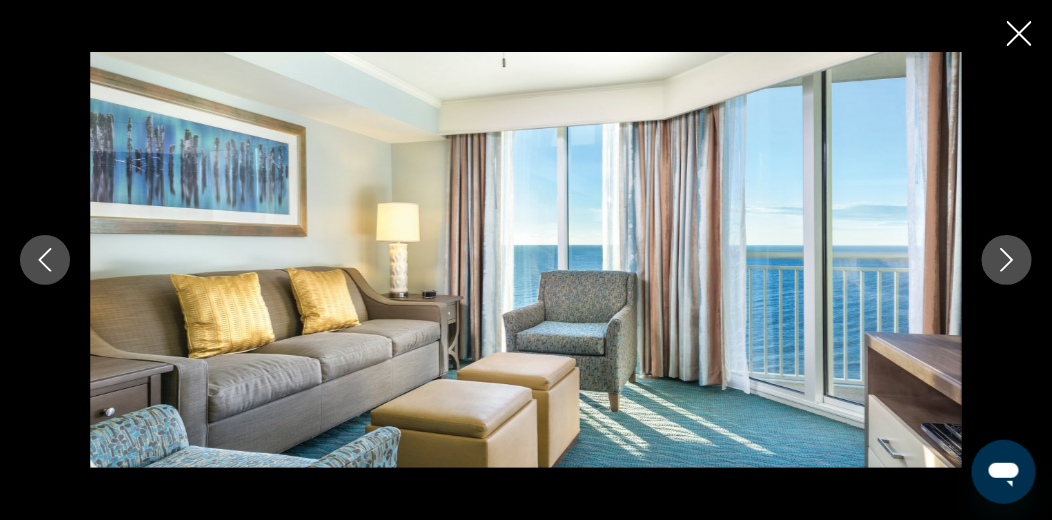 click at bounding box center (1007, 260) 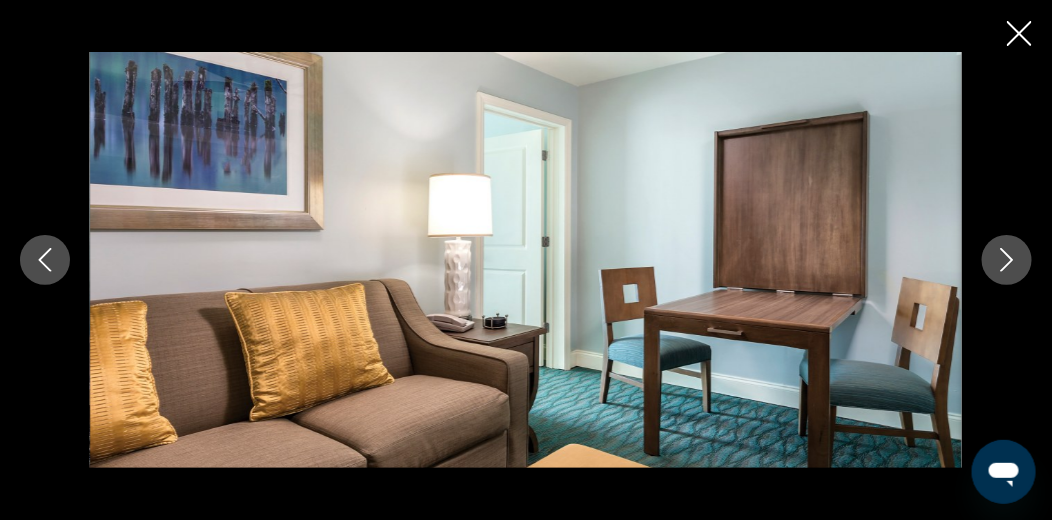click at bounding box center [1007, 260] 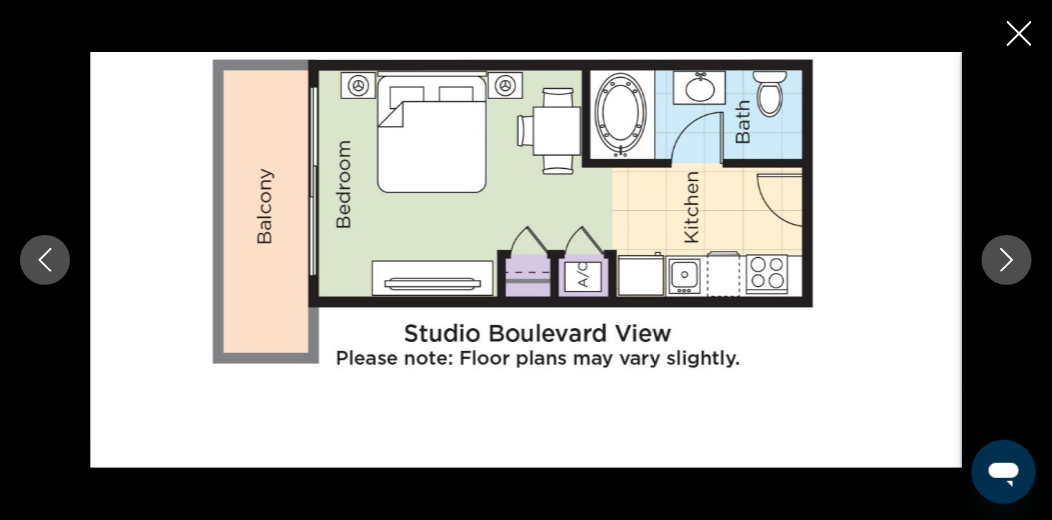 click at bounding box center [526, 260] 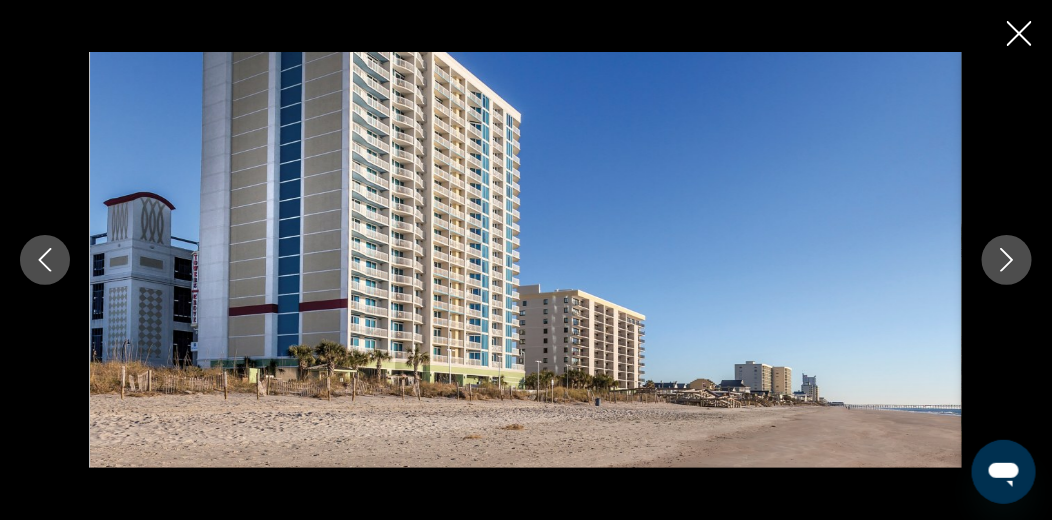 scroll, scrollTop: 1075, scrollLeft: 0, axis: vertical 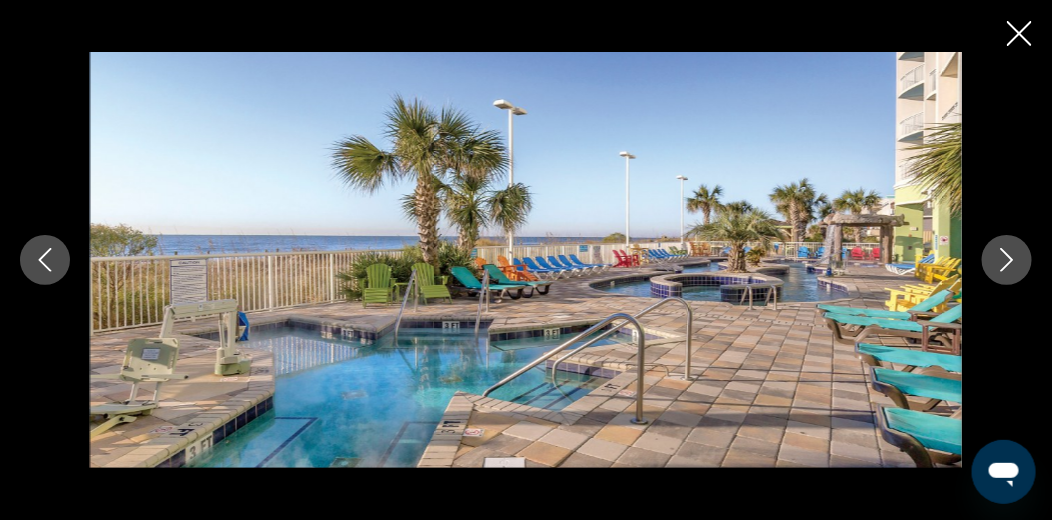 click 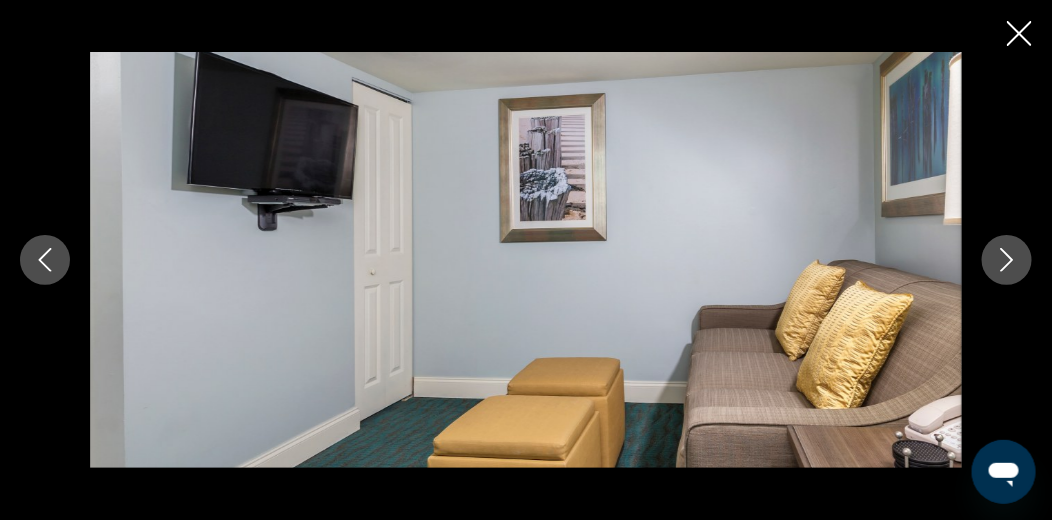 click 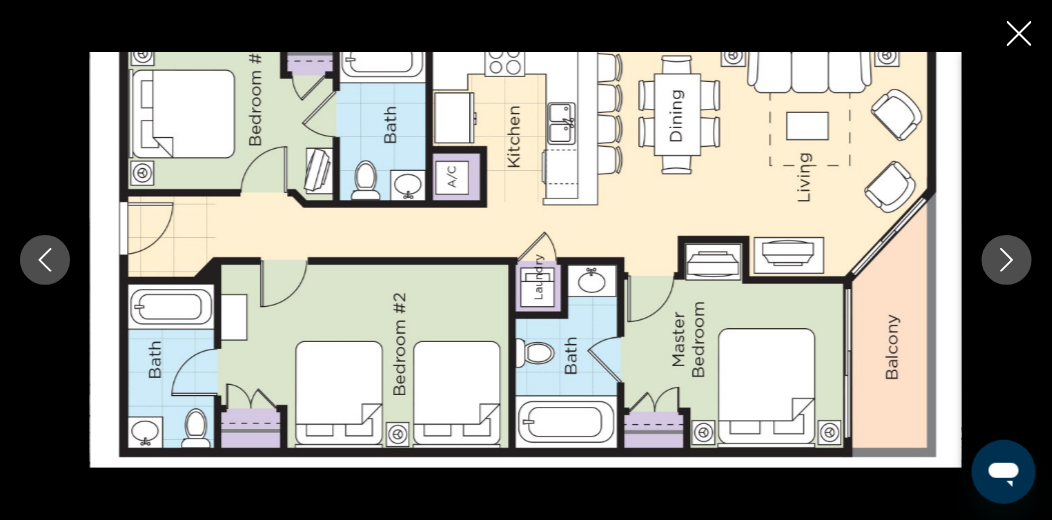 click 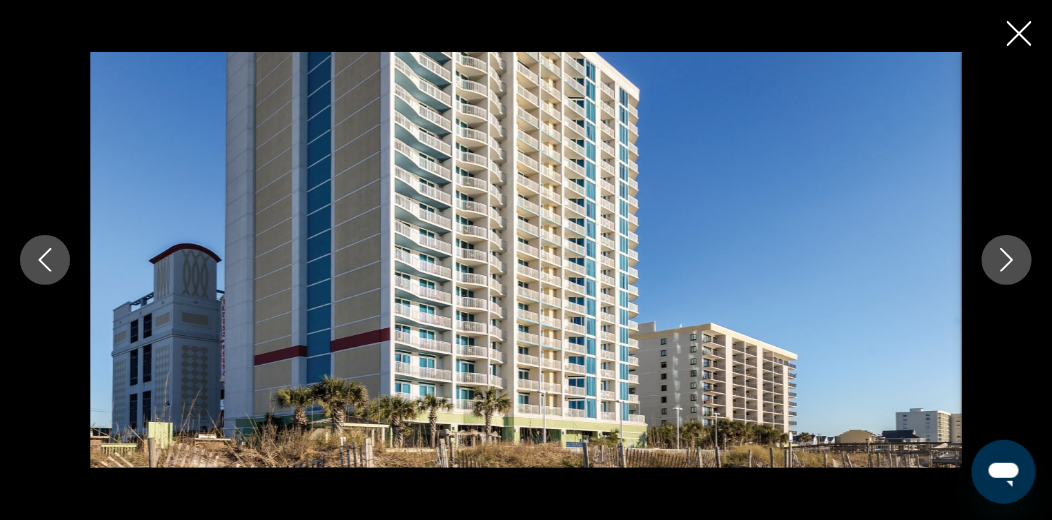 click 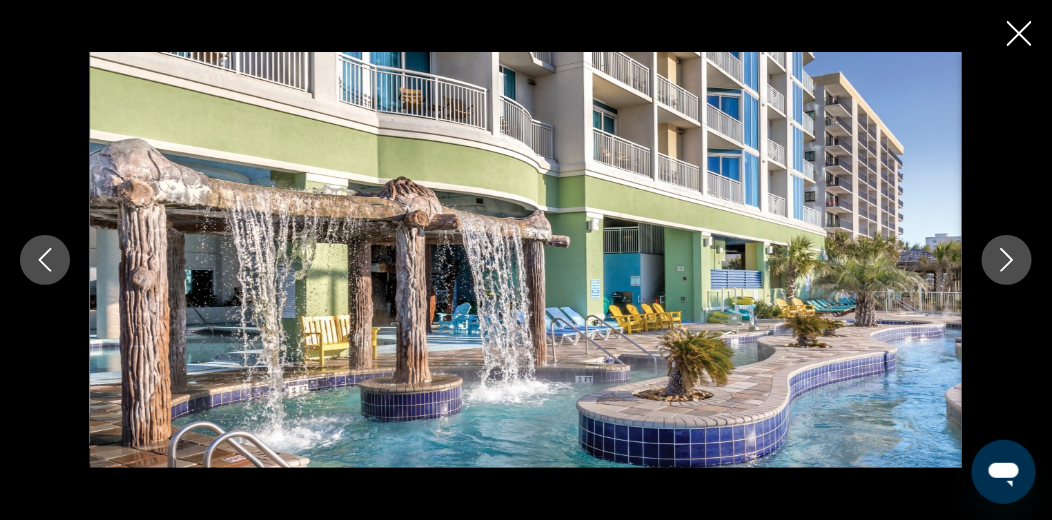 click 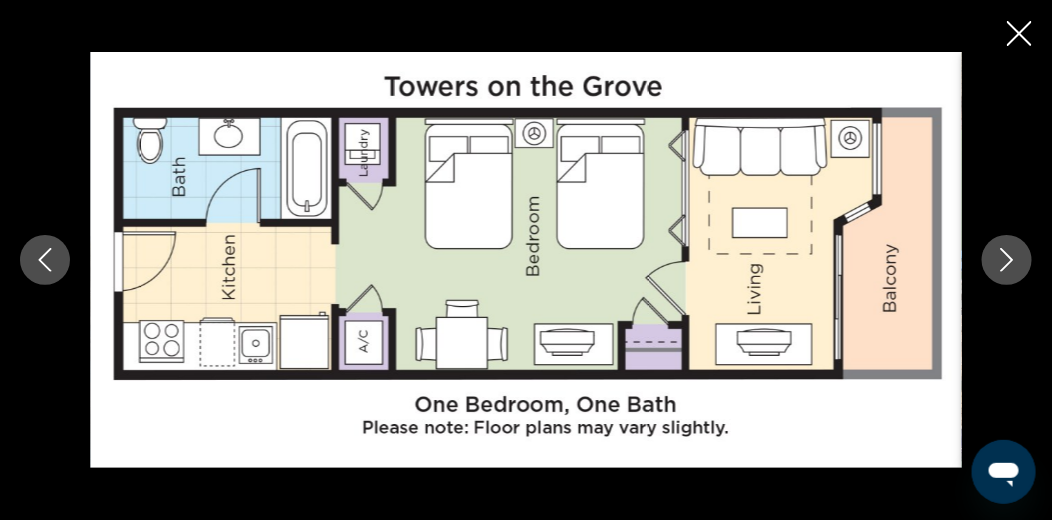 click 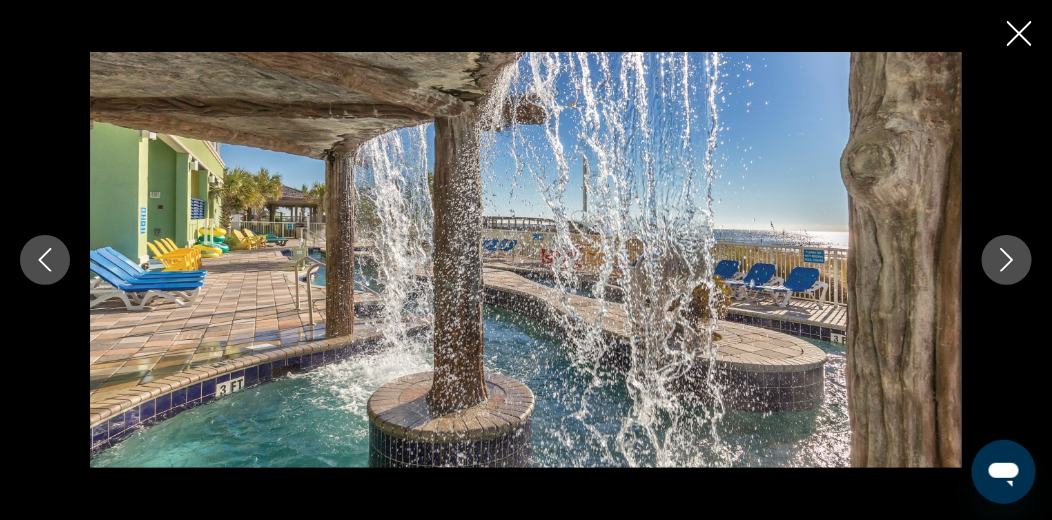 click 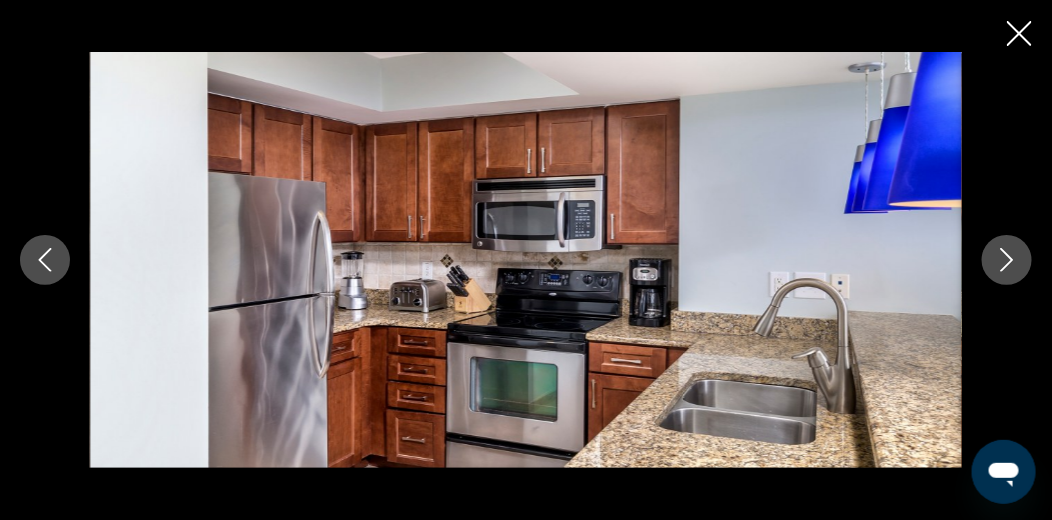 click 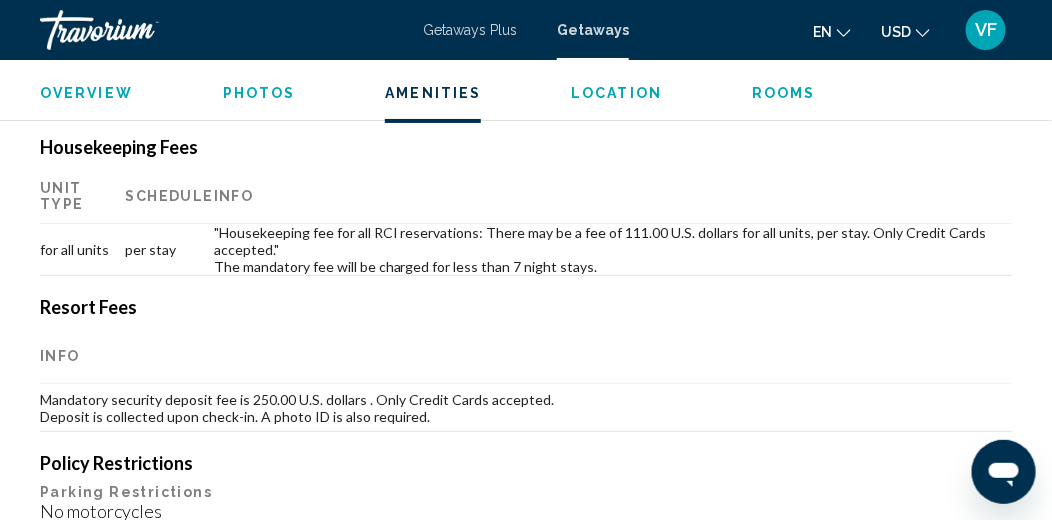 scroll, scrollTop: 2075, scrollLeft: 0, axis: vertical 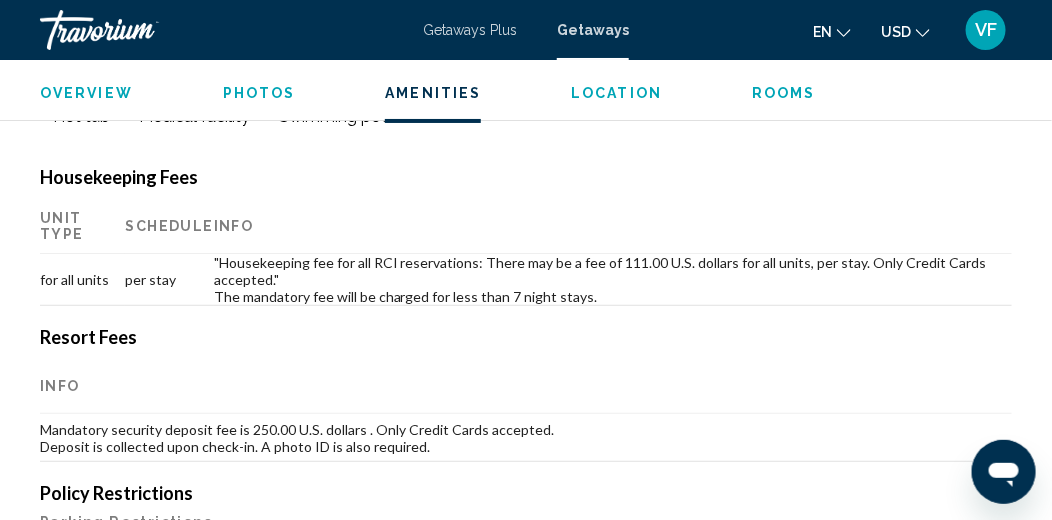 click on ""Housekeeping fee for all RCI reservations: There may be a fee of [PRICE] for all units, per stay. Only Credit Cards accepted." The mandatory fee will be charged for less than 7 night stays." at bounding box center [613, 280] 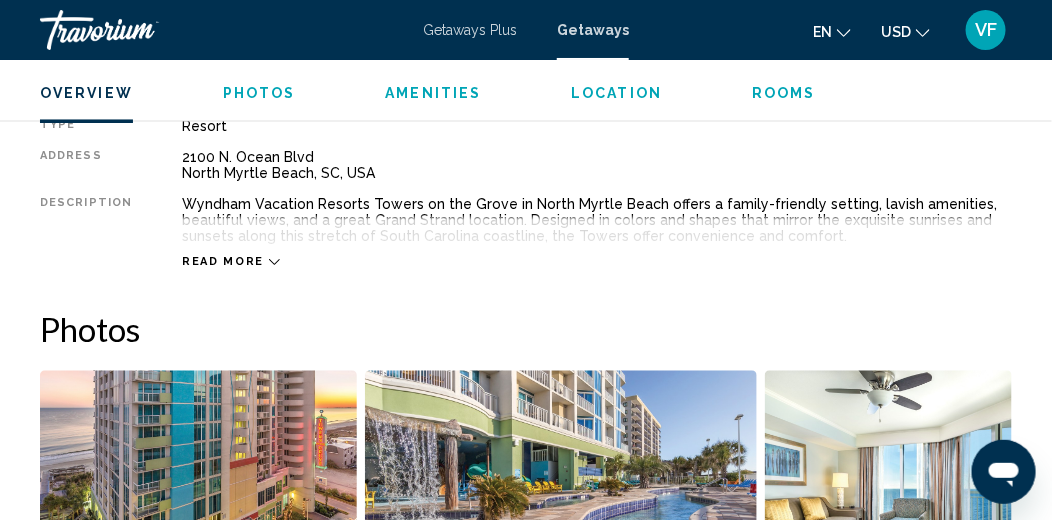 scroll, scrollTop: 974, scrollLeft: 0, axis: vertical 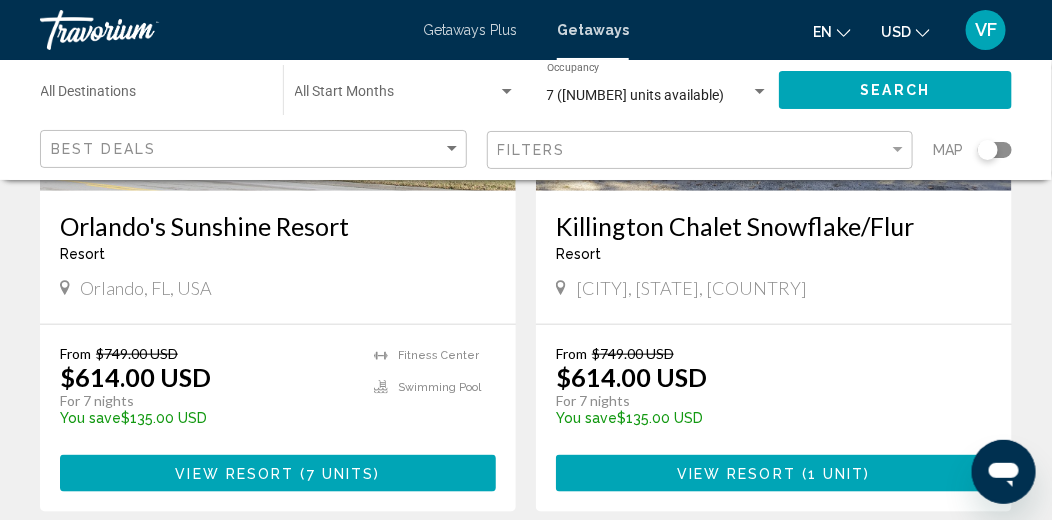 drag, startPoint x: 594, startPoint y: 28, endPoint x: 579, endPoint y: 47, distance: 24.207438 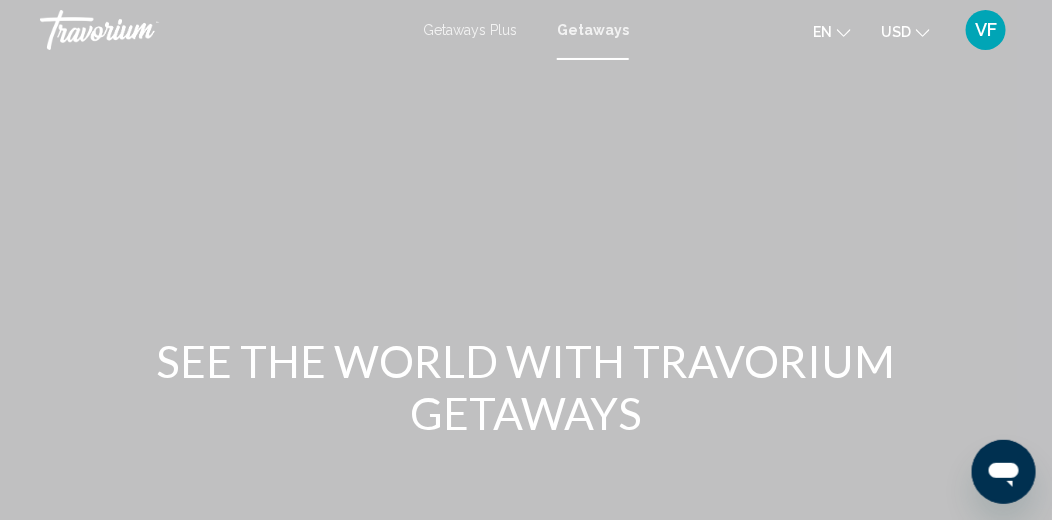 scroll, scrollTop: 0, scrollLeft: 0, axis: both 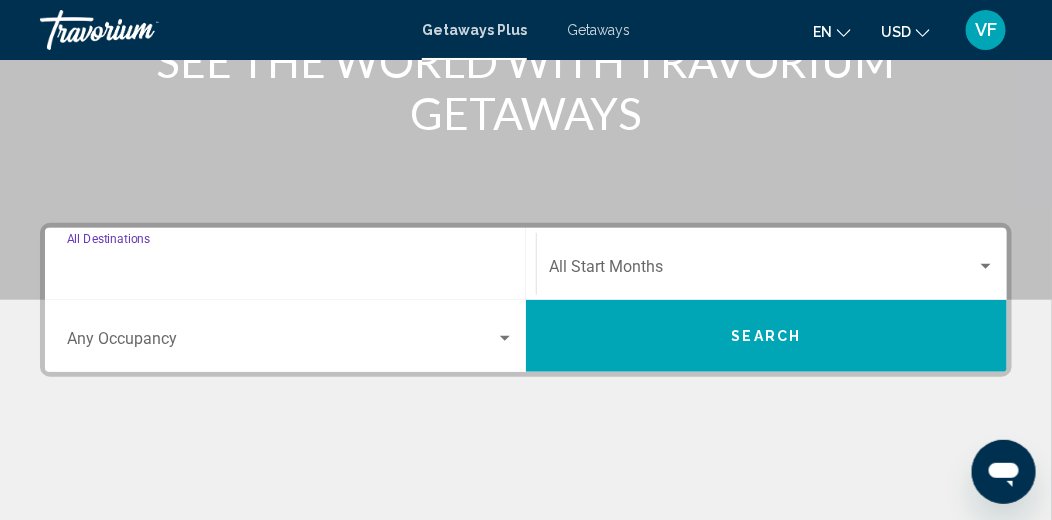 click on "Destination All Destinations" at bounding box center (290, 271) 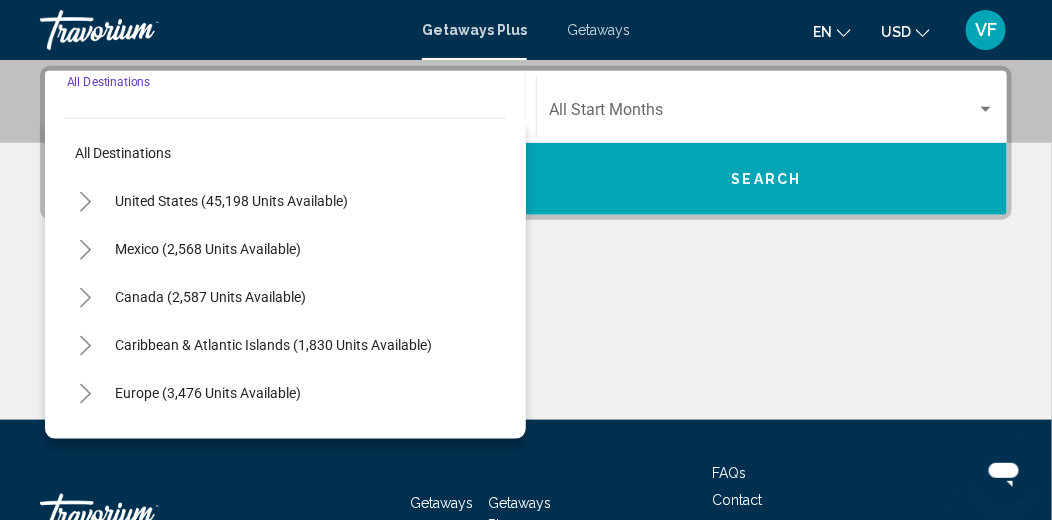 scroll, scrollTop: 458, scrollLeft: 0, axis: vertical 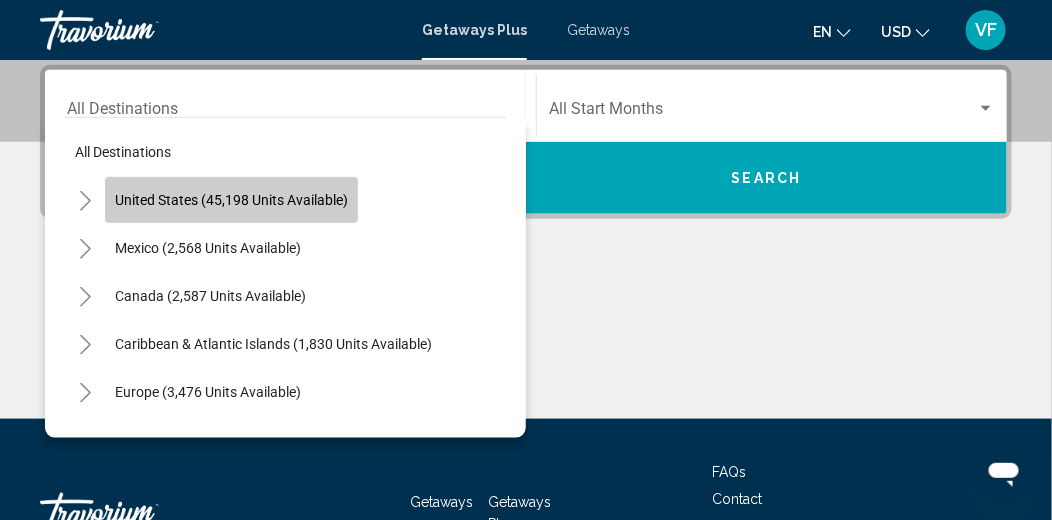 click on "United States (45,198 units available)" 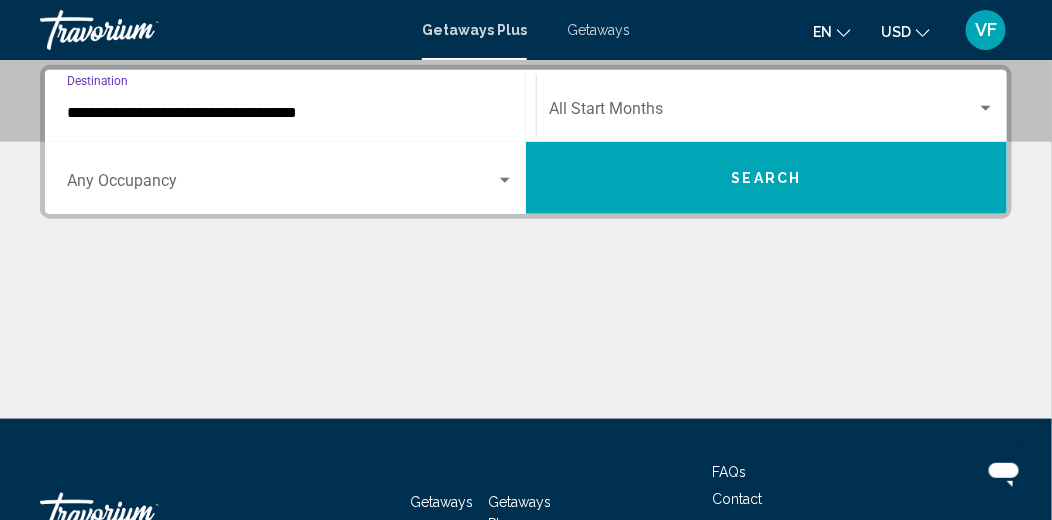 drag, startPoint x: 307, startPoint y: 112, endPoint x: 279, endPoint y: 113, distance: 28.01785 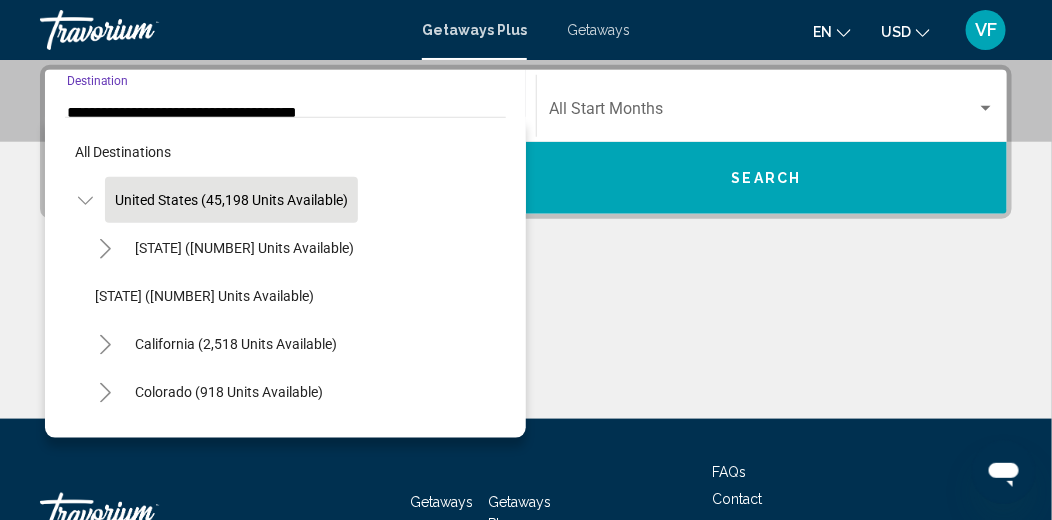 scroll, scrollTop: 397, scrollLeft: 0, axis: vertical 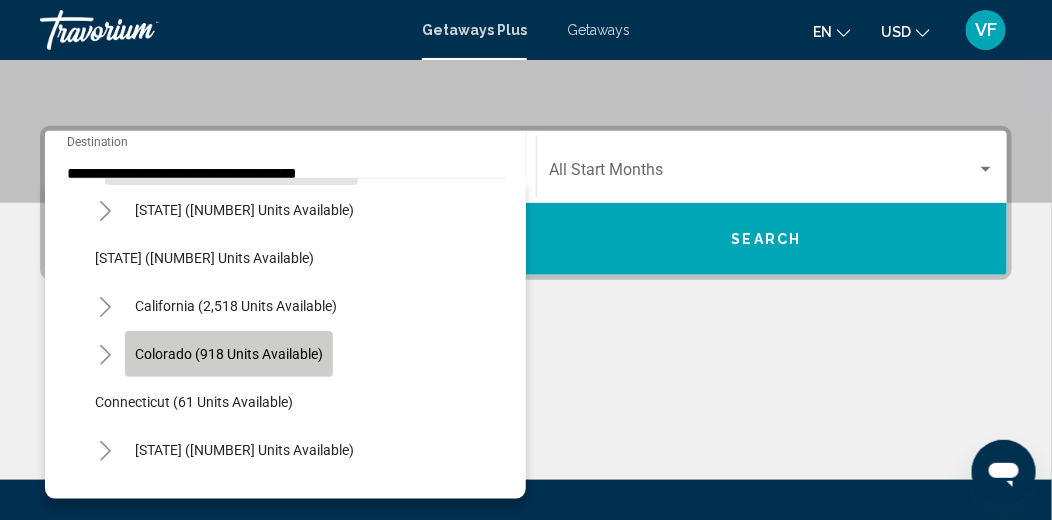 click on "Colorado (918 units available)" 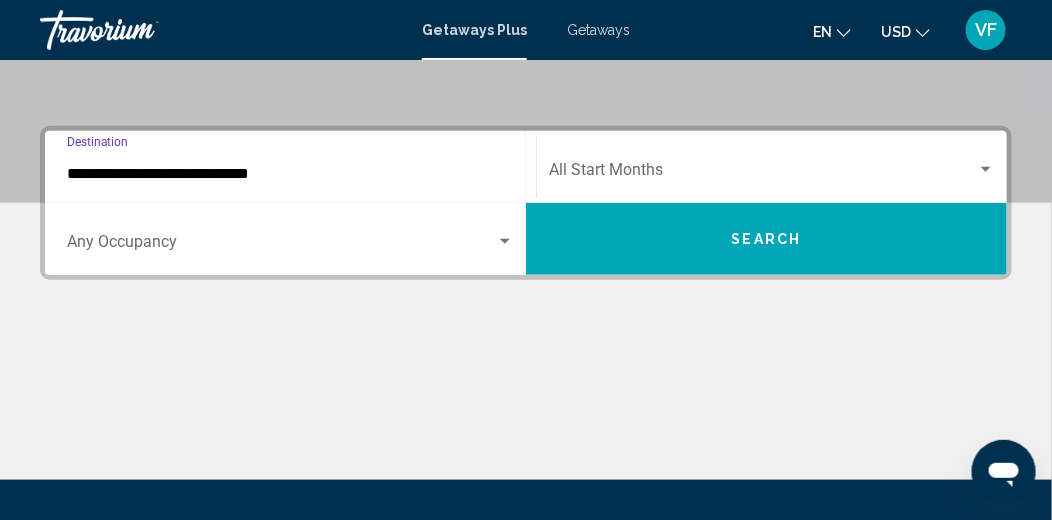 scroll, scrollTop: 458, scrollLeft: 0, axis: vertical 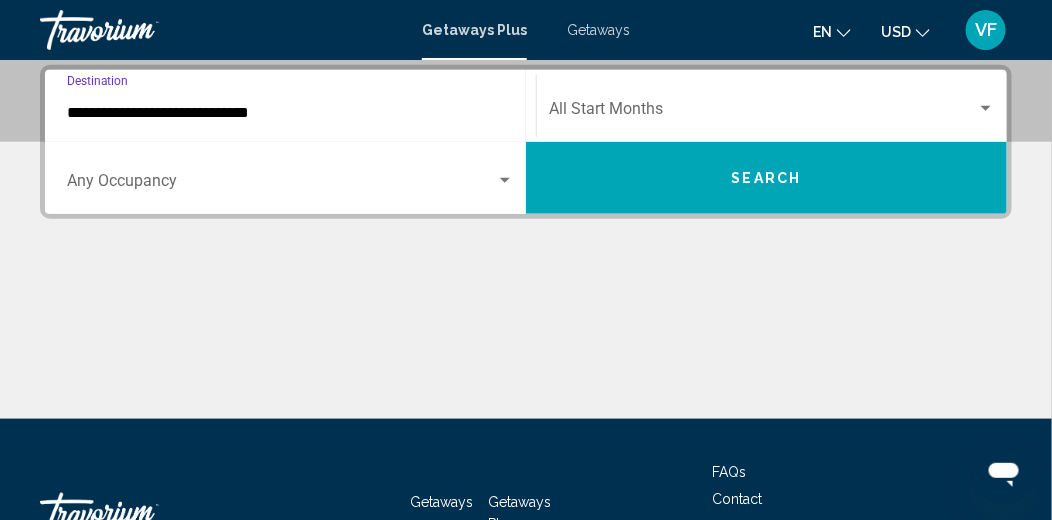 click on "**********" at bounding box center [290, 113] 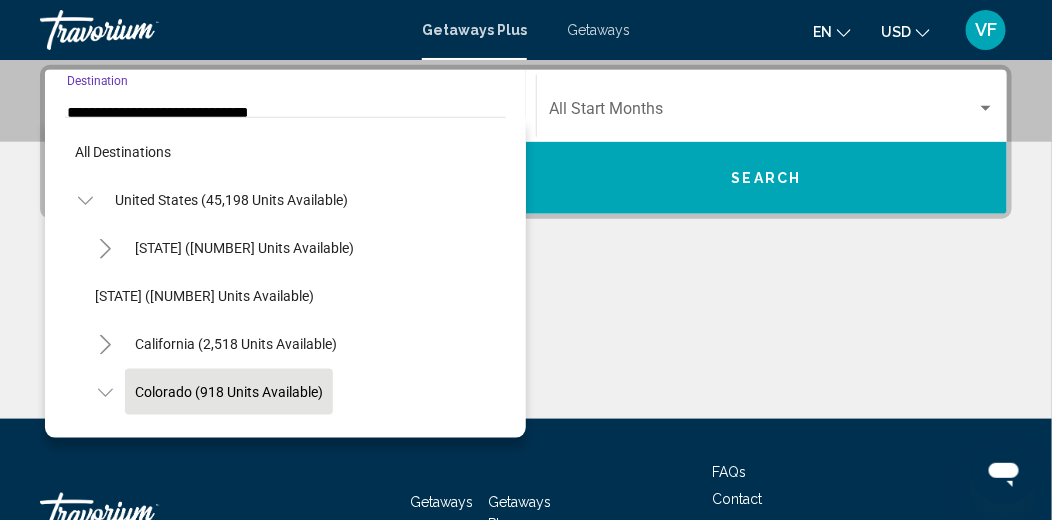 scroll, scrollTop: 470, scrollLeft: 0, axis: vertical 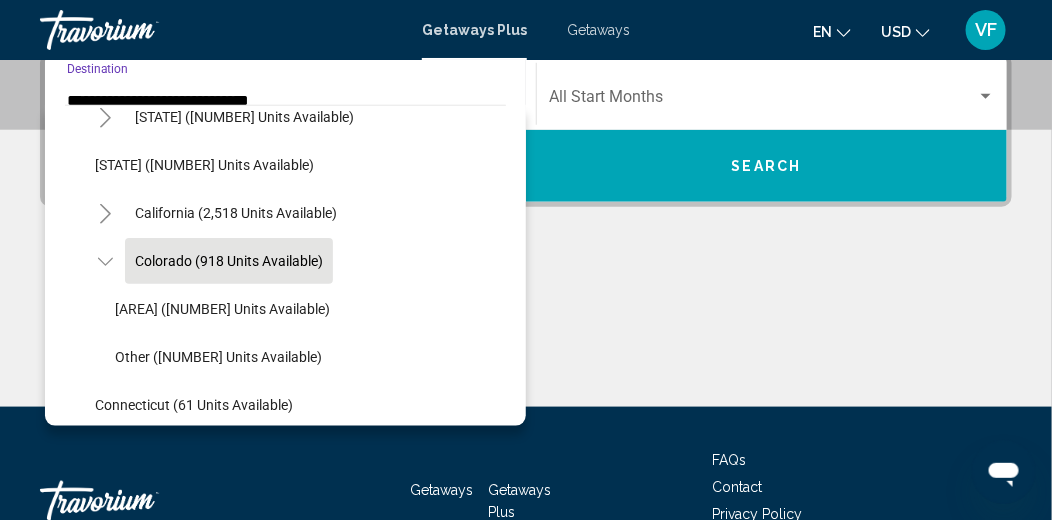 click on "Colorado (918 units available)" 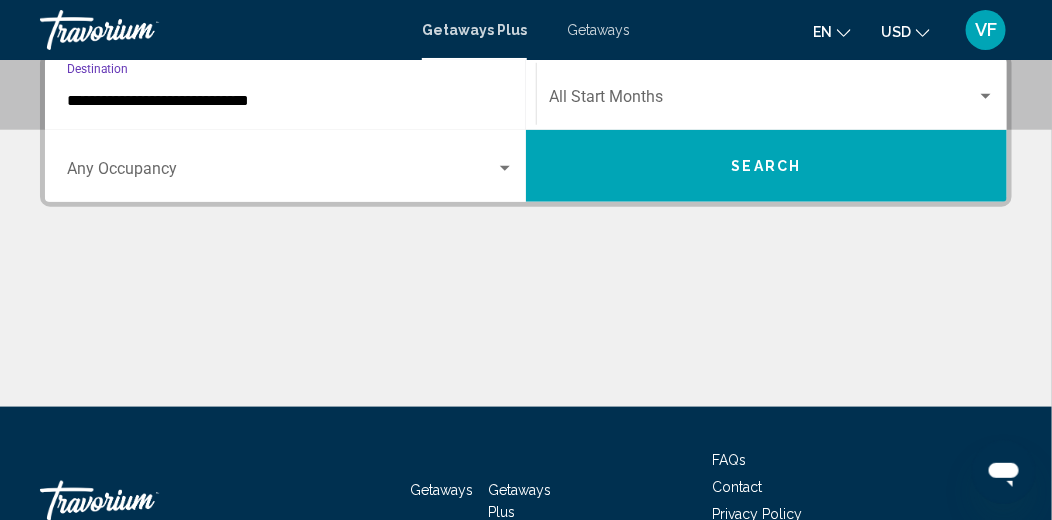 scroll, scrollTop: 458, scrollLeft: 0, axis: vertical 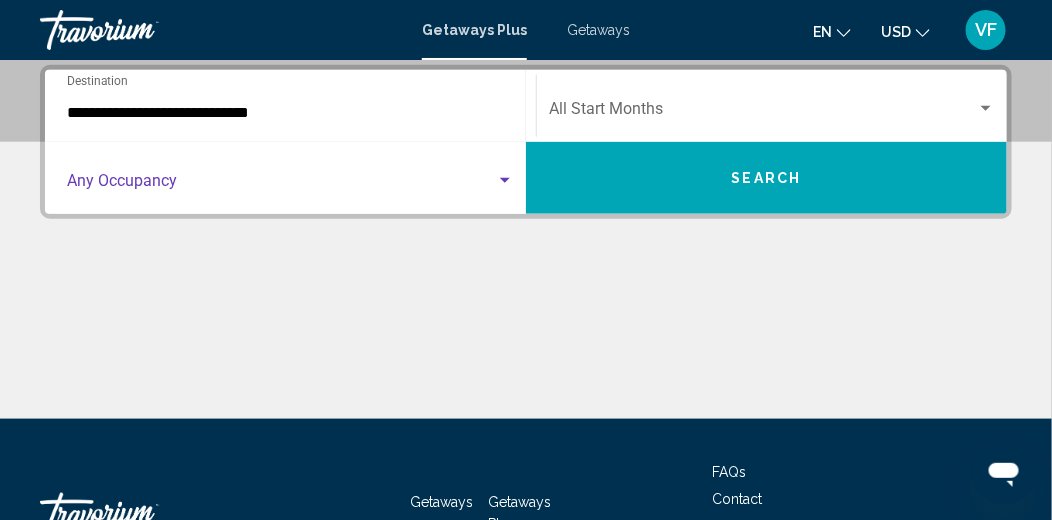 click at bounding box center [505, 181] 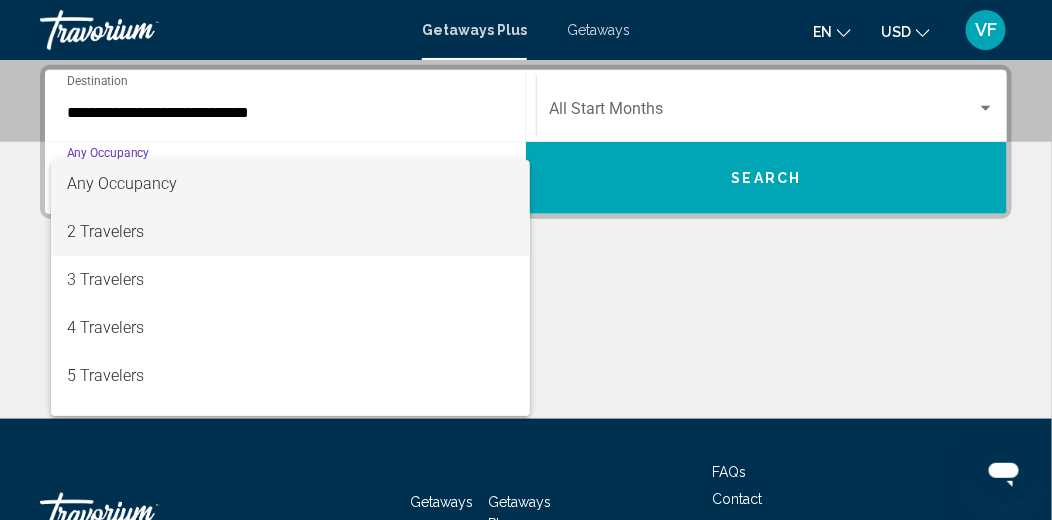 click on "2 Travelers" at bounding box center (290, 232) 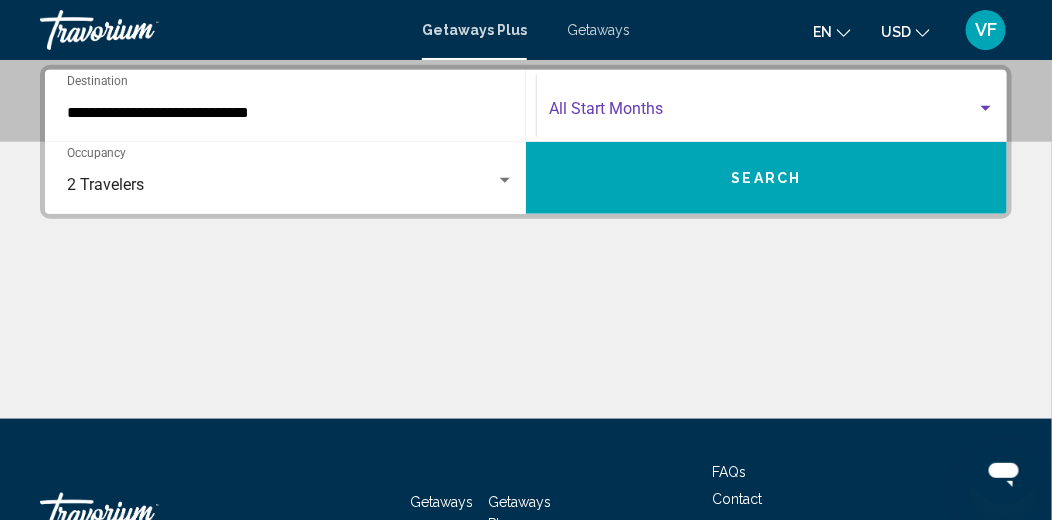 click at bounding box center [986, 108] 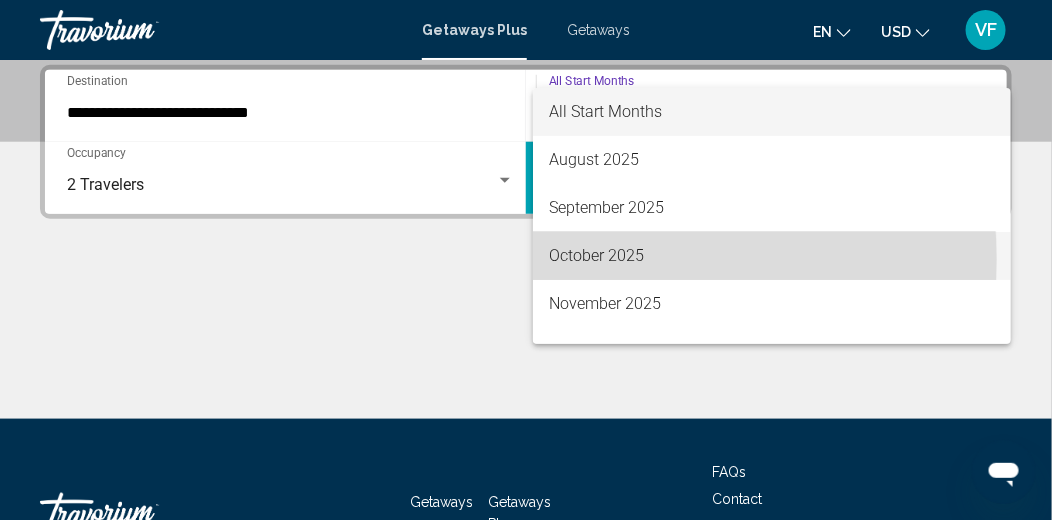 click on "October 2025" at bounding box center [772, 256] 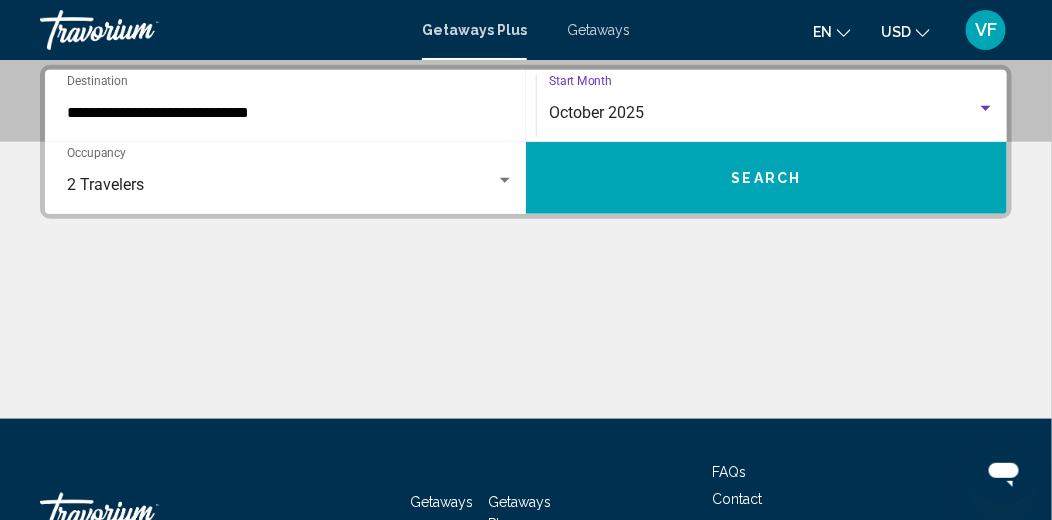 click at bounding box center (986, 109) 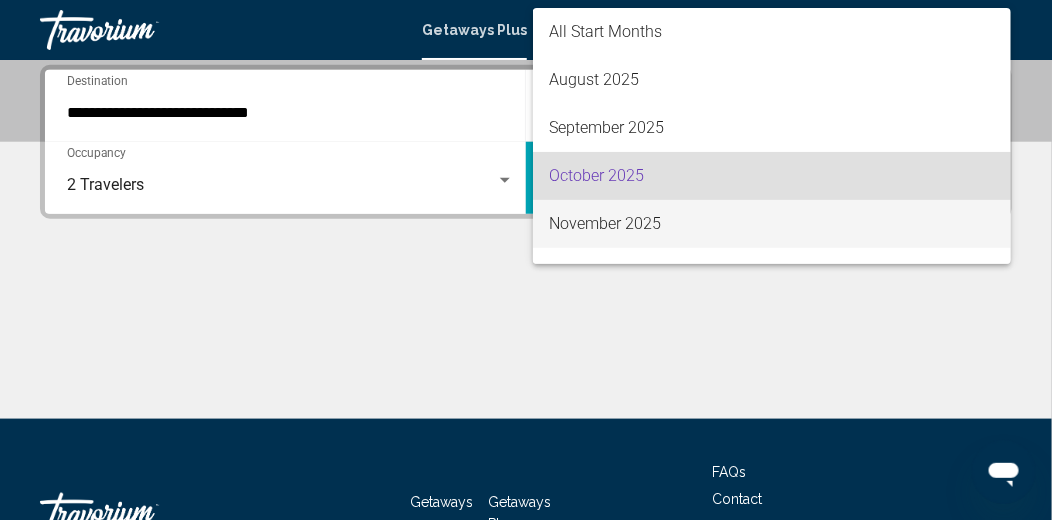 scroll, scrollTop: 64, scrollLeft: 0, axis: vertical 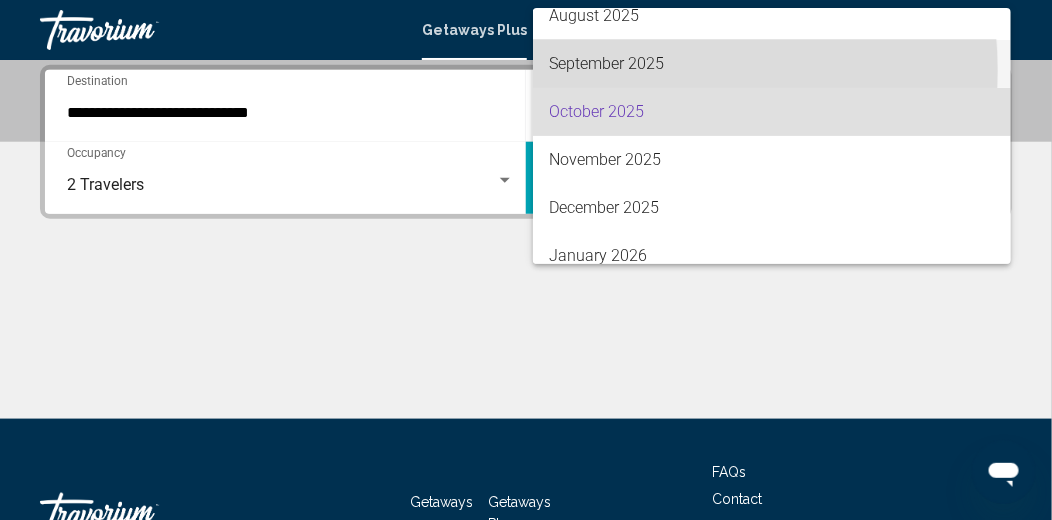 click on "September 2025" at bounding box center [772, 64] 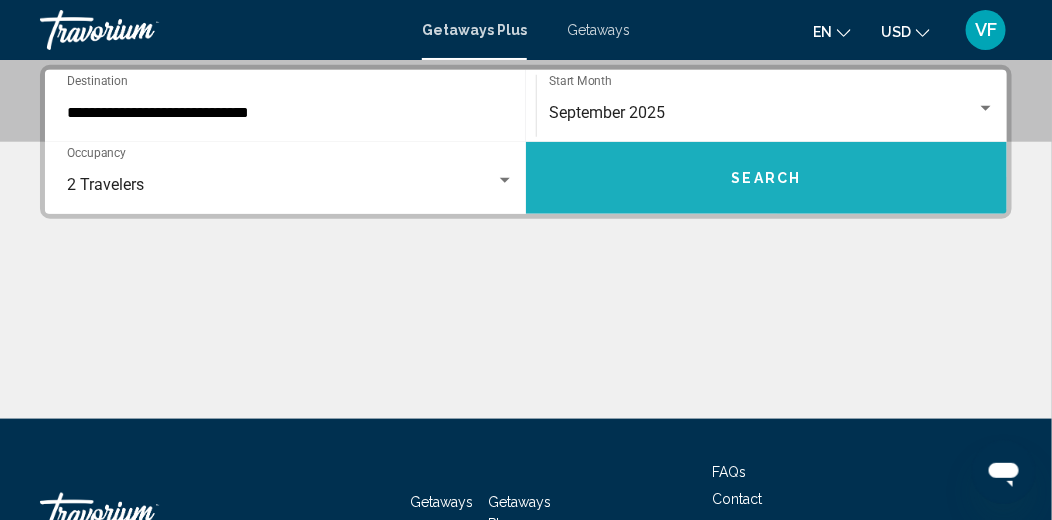 click on "Search" at bounding box center [766, 178] 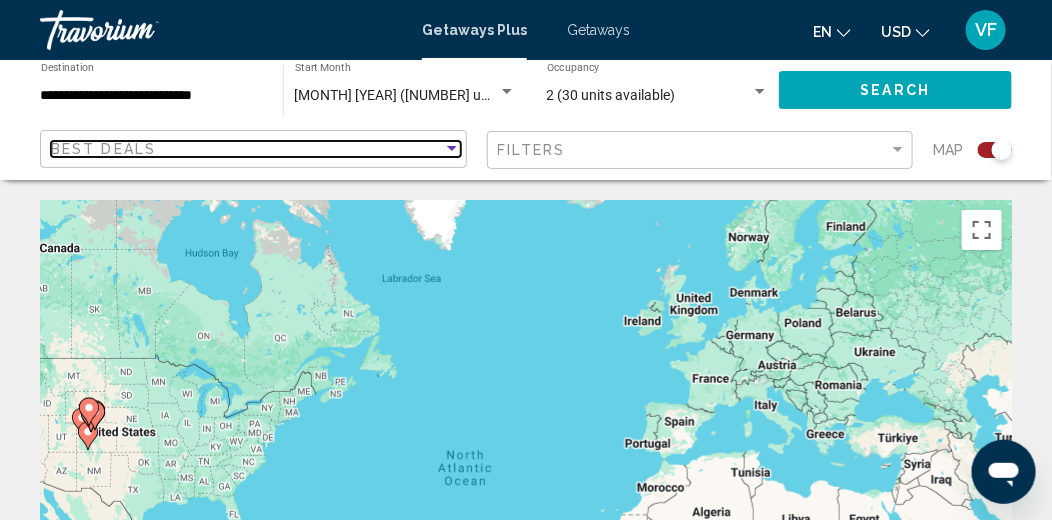 click at bounding box center [452, 149] 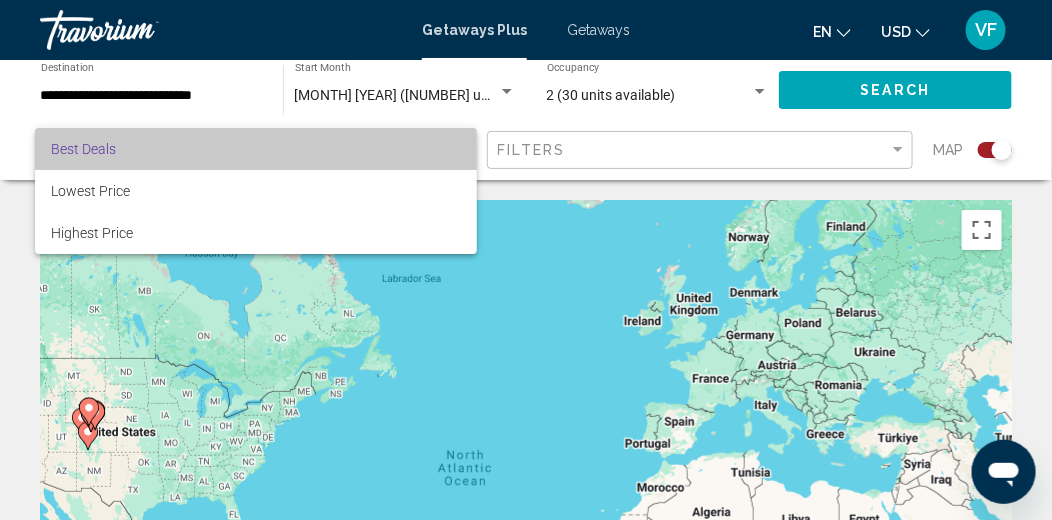 click on "Best Deals" at bounding box center [256, 149] 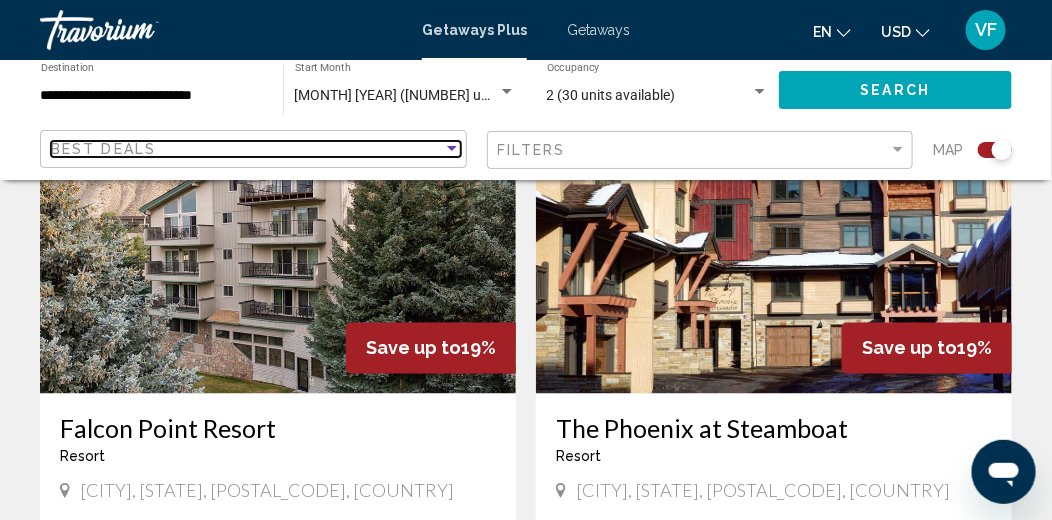 scroll, scrollTop: 999, scrollLeft: 0, axis: vertical 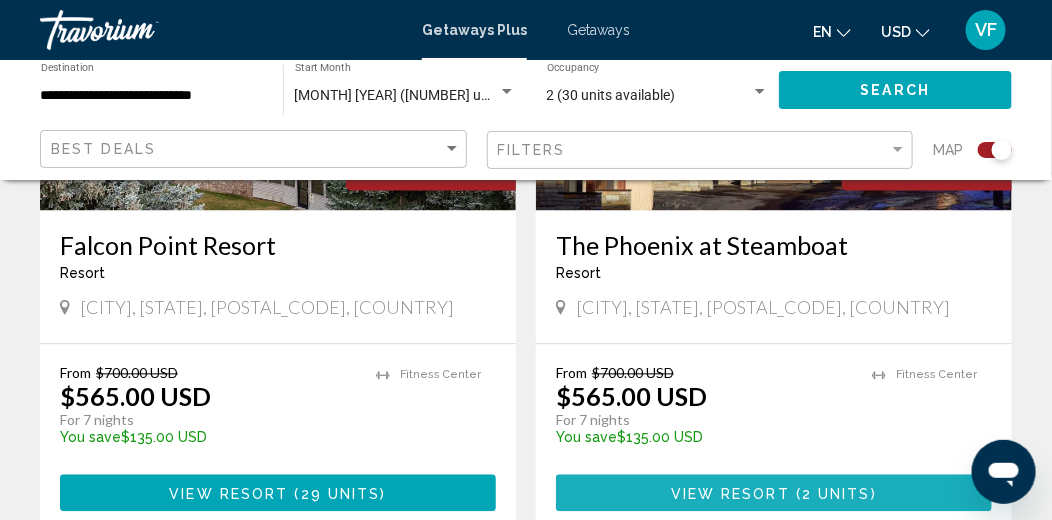 click on "View Resort" at bounding box center [730, 494] 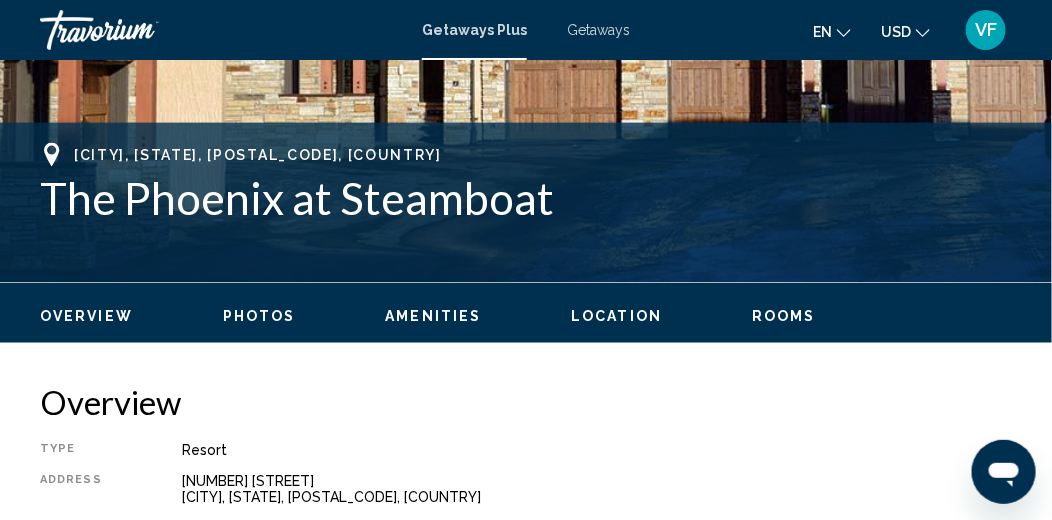 scroll, scrollTop: 774, scrollLeft: 0, axis: vertical 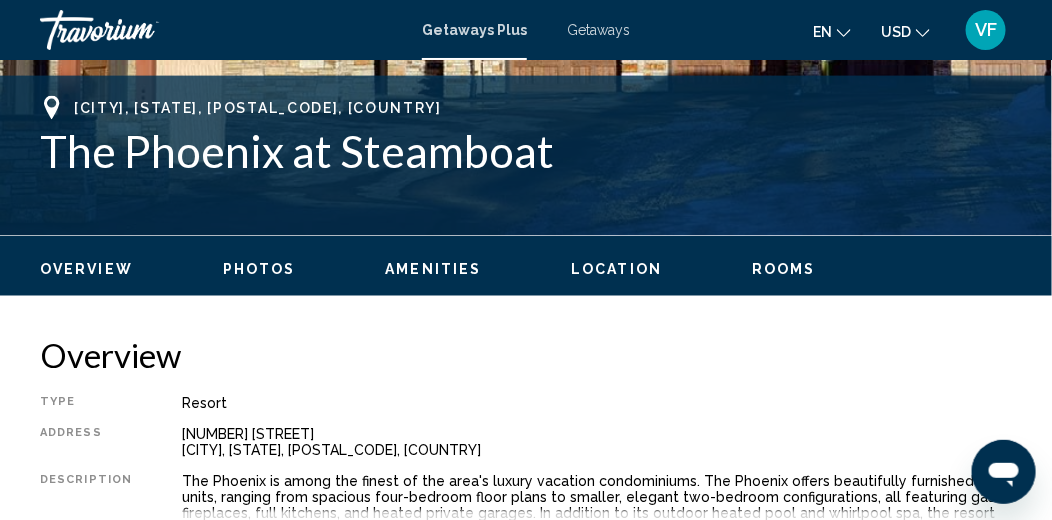 click on "Photos" at bounding box center (259, 269) 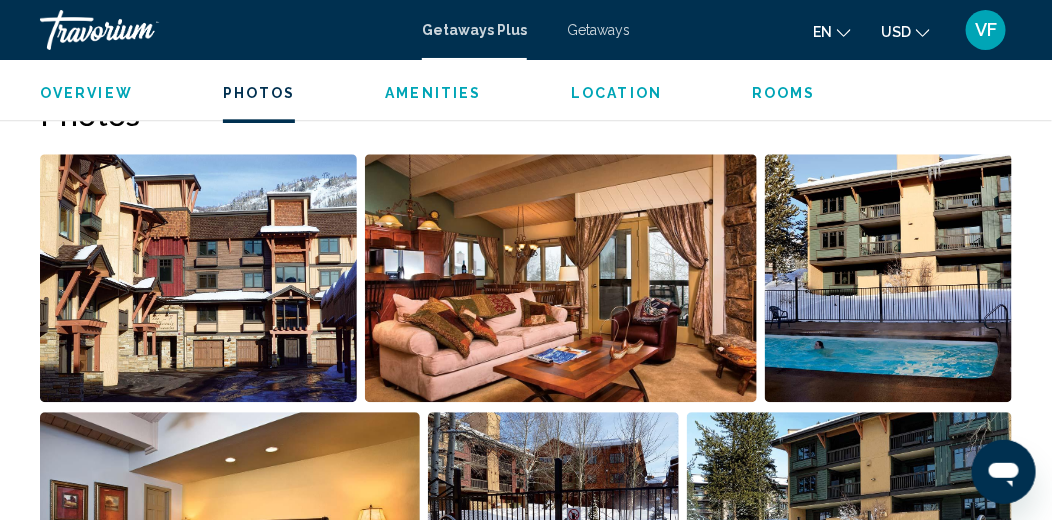 scroll, scrollTop: 956, scrollLeft: 0, axis: vertical 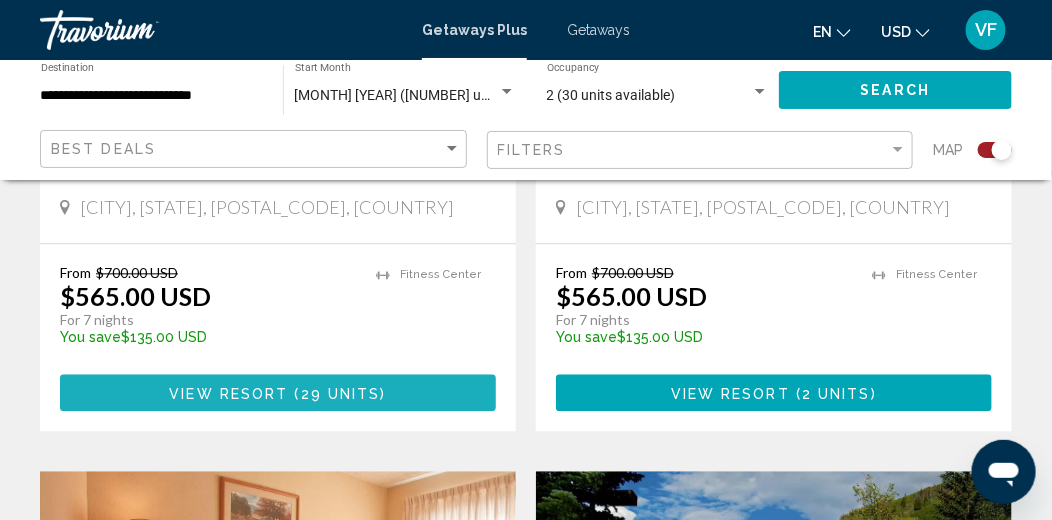 click on "View Resort" at bounding box center [228, 393] 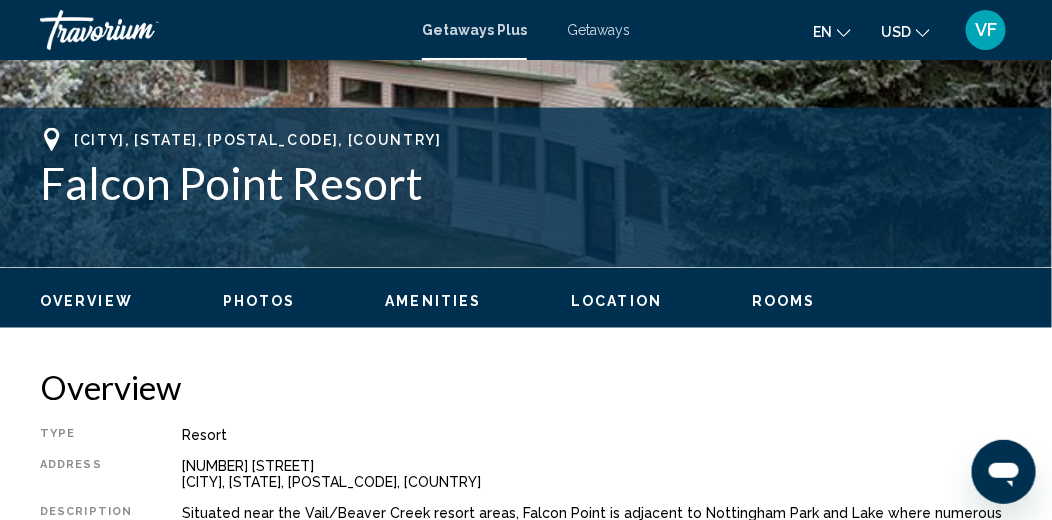 scroll, scrollTop: 774, scrollLeft: 0, axis: vertical 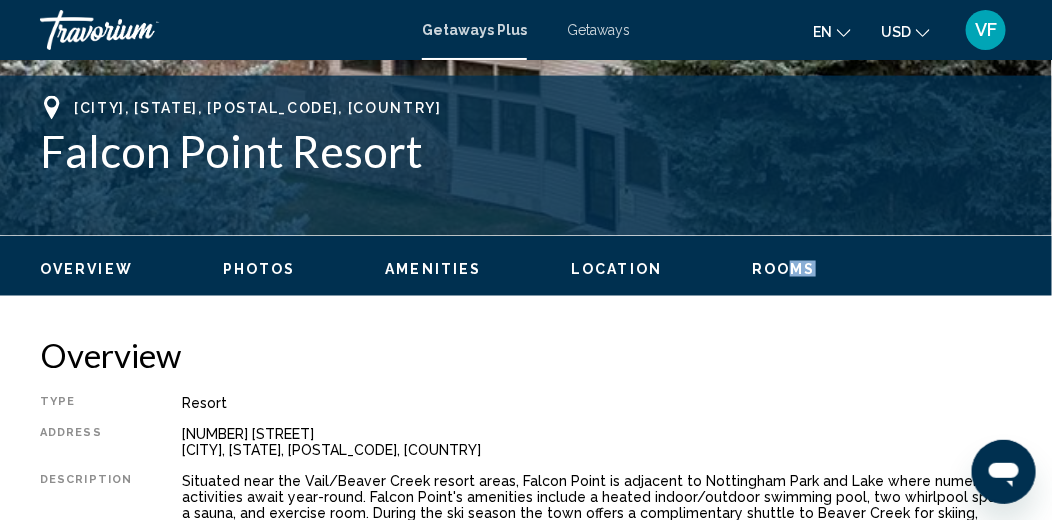 drag, startPoint x: 775, startPoint y: 279, endPoint x: 779, endPoint y: 267, distance: 12.649111 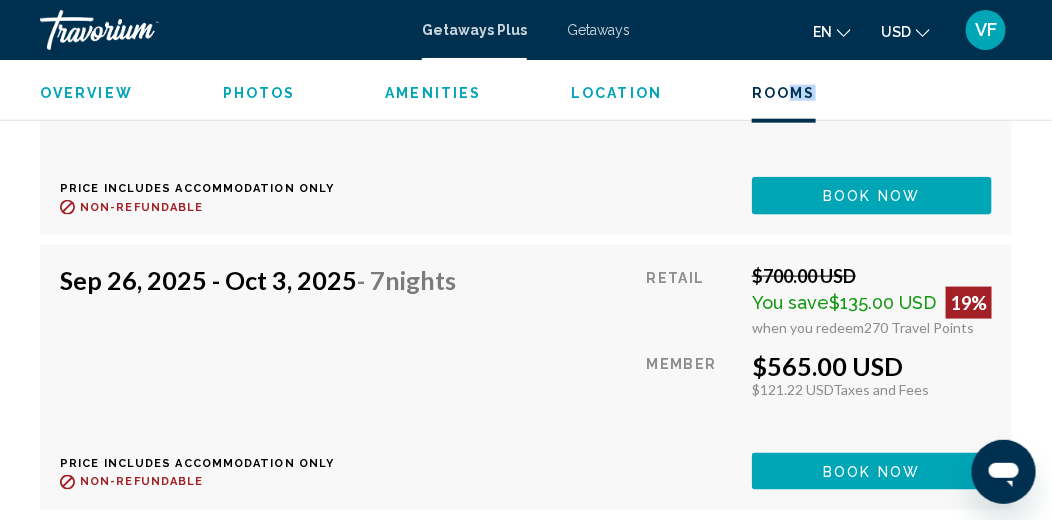 scroll, scrollTop: 4825, scrollLeft: 0, axis: vertical 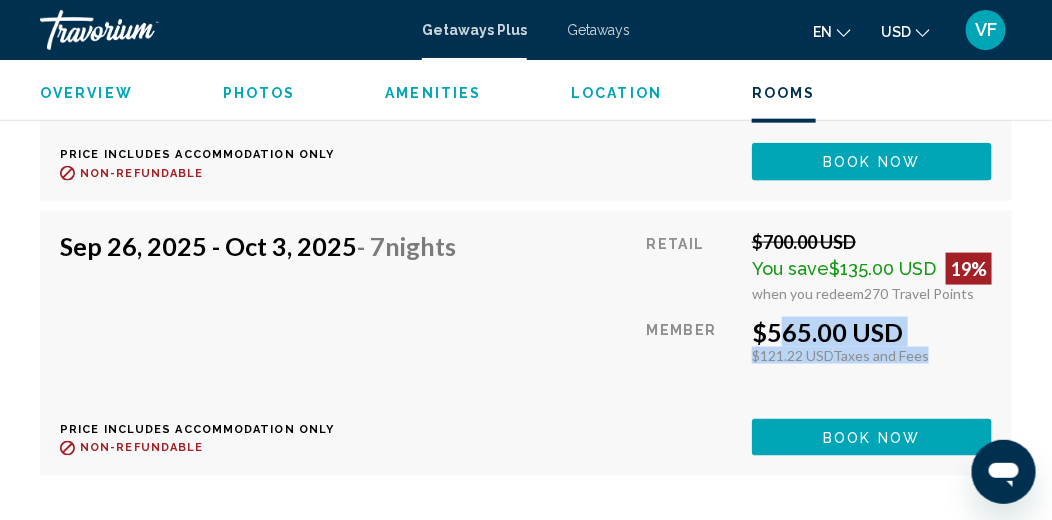 drag, startPoint x: 770, startPoint y: 321, endPoint x: 941, endPoint y: 358, distance: 174.95714 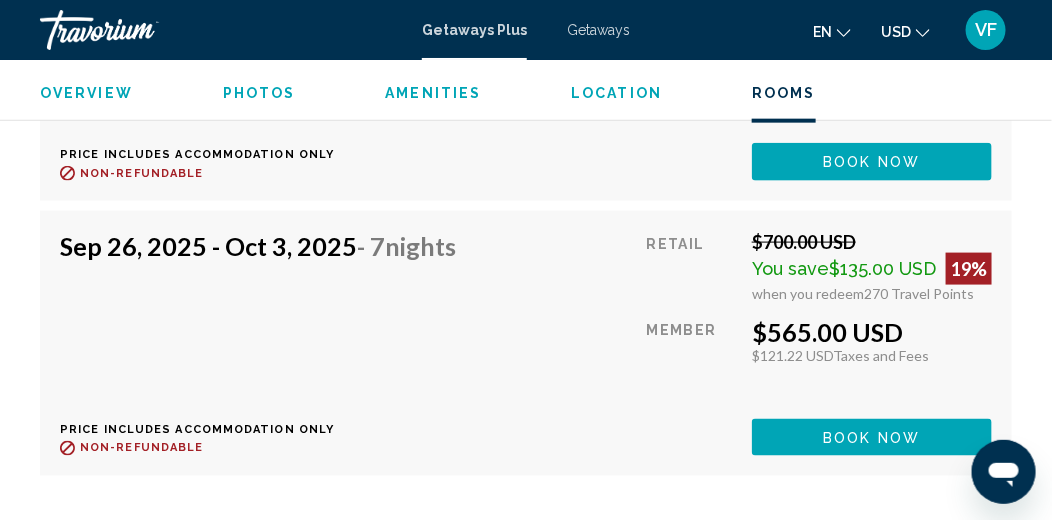 click on "[DATE] - [DATE]  - 7  Nights Price includes accommodation only
Refundable until :
Non-refundable Retail  [PRICE]  You save  [PRICE]   19%  when you redeem  270  Travel Points  Member  [PRICE]   [PRICE]  Taxes and Fees You earn  0  Travel Points  Book now This room is no longer available. Price includes accommodation only
Refundable until
Non-refundable Book now This room is no longer available." at bounding box center (526, 343) 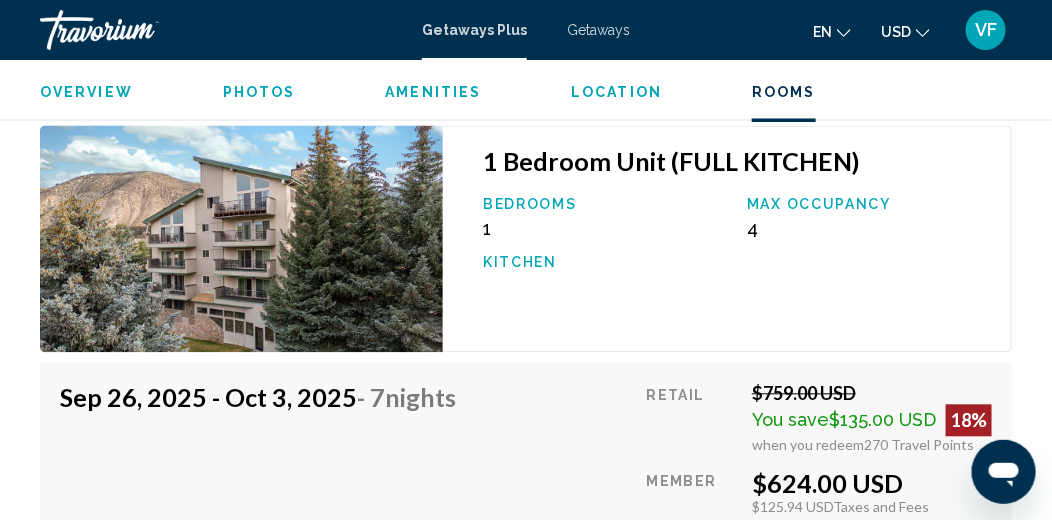 scroll, scrollTop: 5325, scrollLeft: 0, axis: vertical 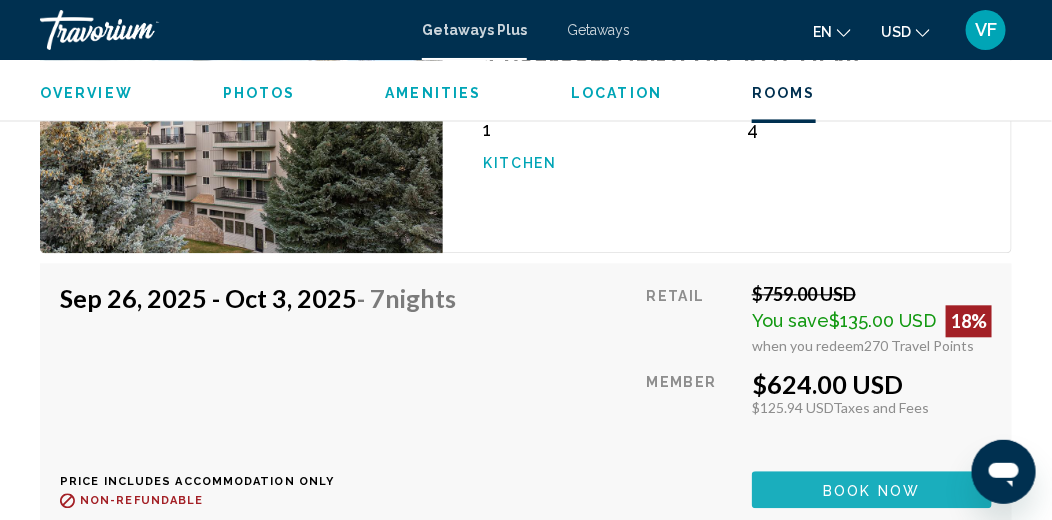 click on "Book now" at bounding box center [872, 490] 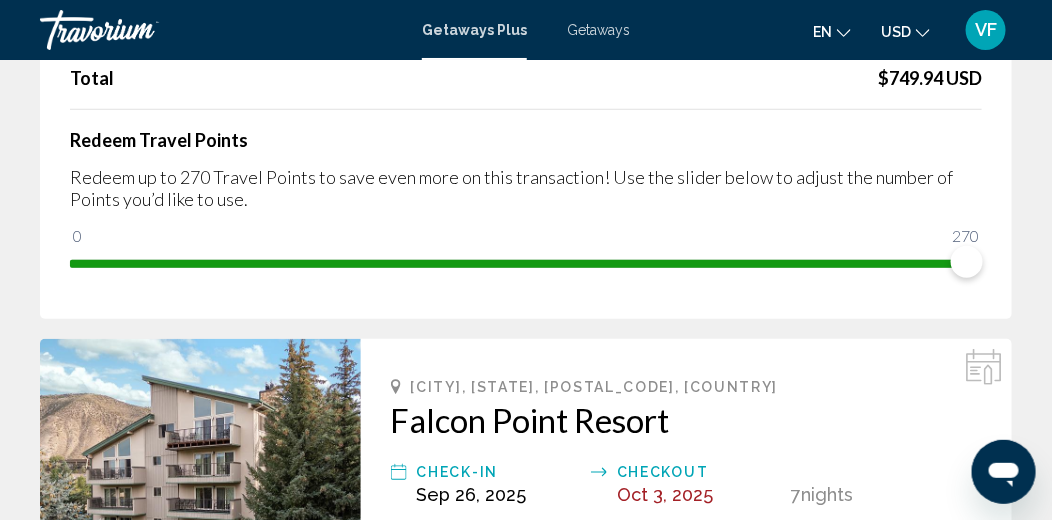 scroll, scrollTop: 199, scrollLeft: 0, axis: vertical 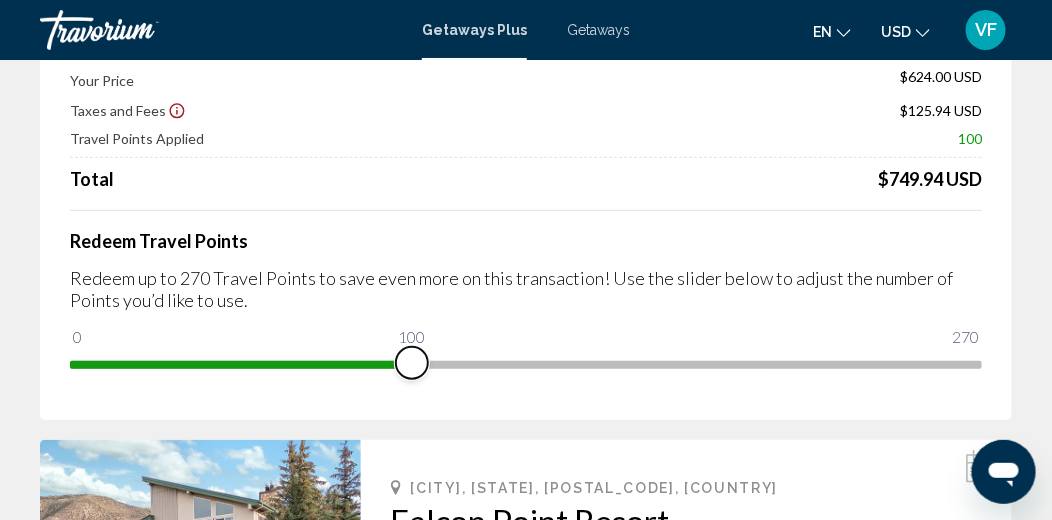 drag, startPoint x: 968, startPoint y: 358, endPoint x: 412, endPoint y: 273, distance: 562.4598 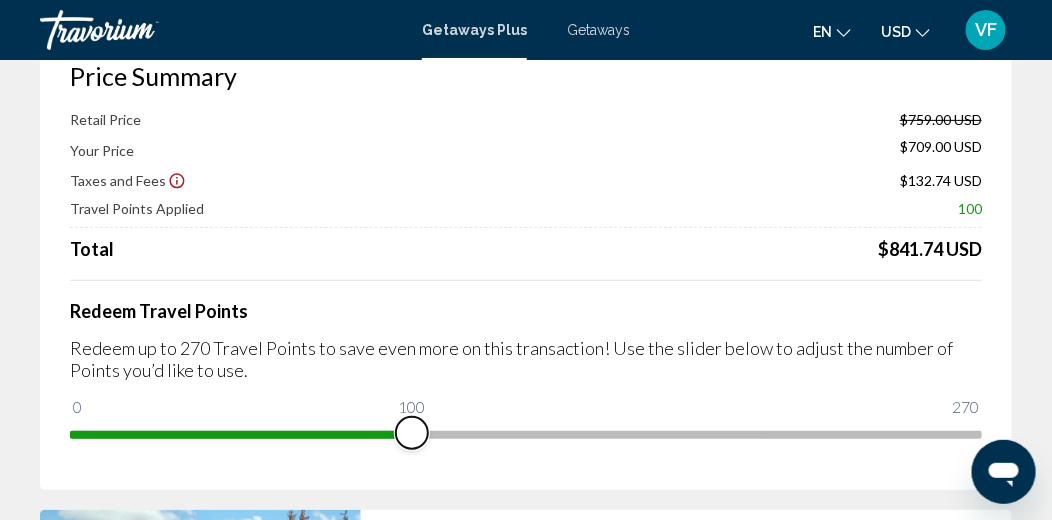 scroll, scrollTop: 99, scrollLeft: 0, axis: vertical 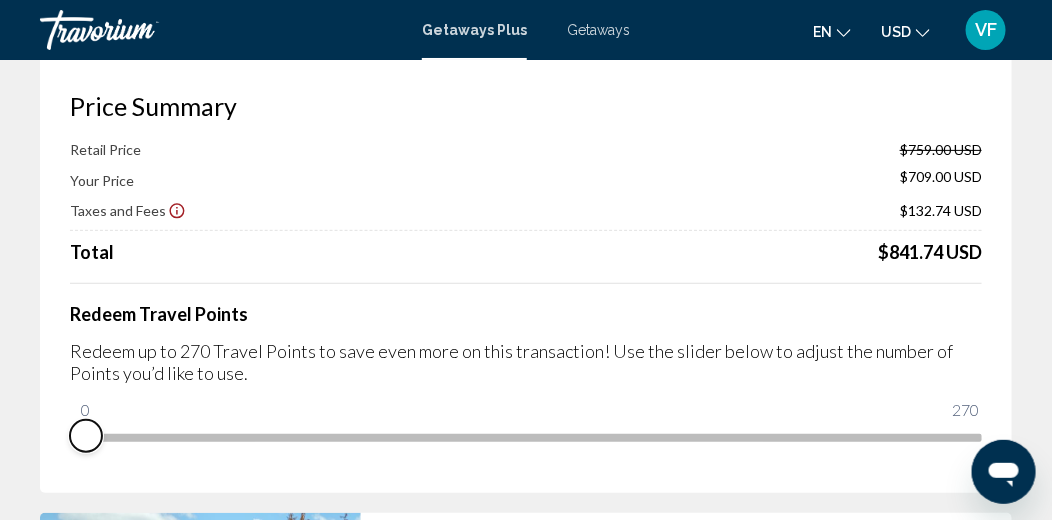 drag, startPoint x: 410, startPoint y: 466, endPoint x: 36, endPoint y: 440, distance: 374.90265 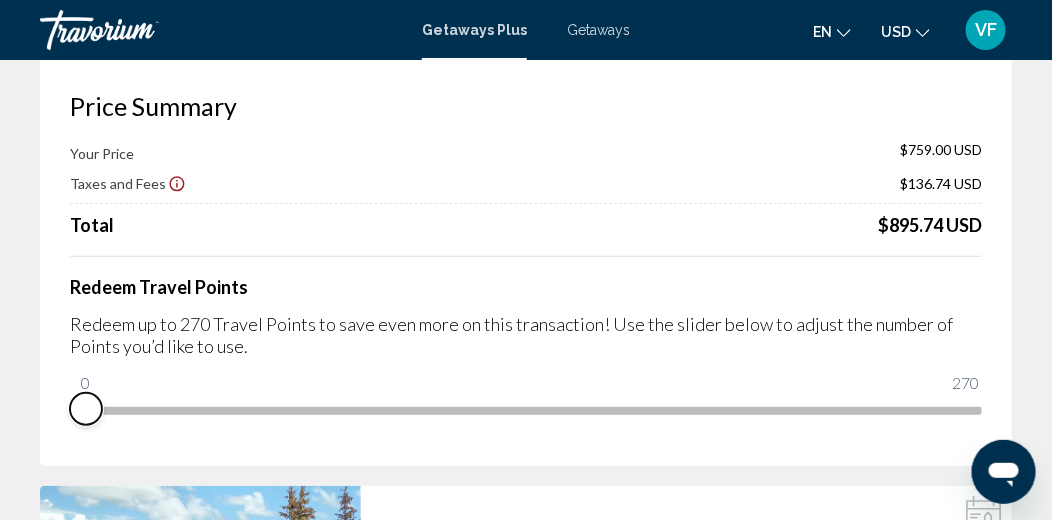 scroll, scrollTop: 0, scrollLeft: 0, axis: both 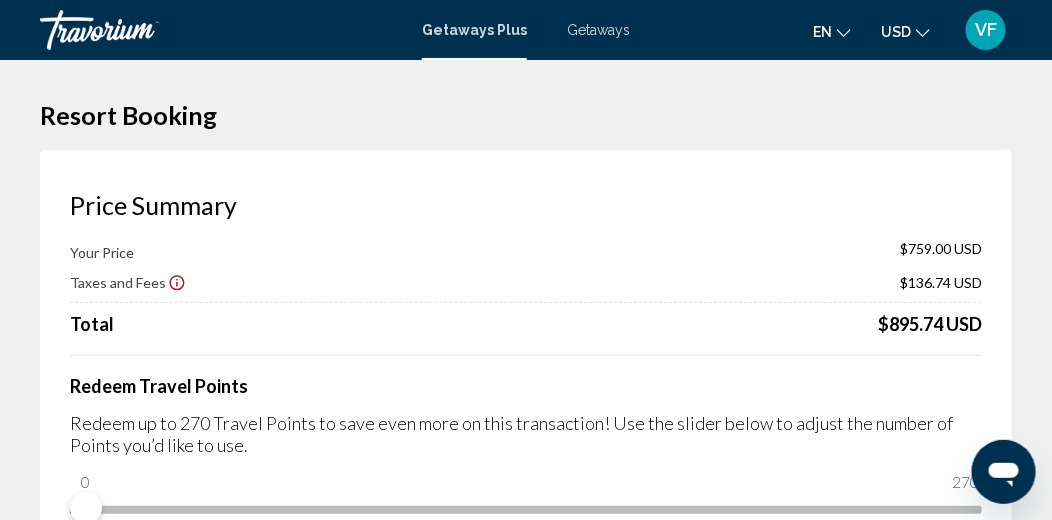 click 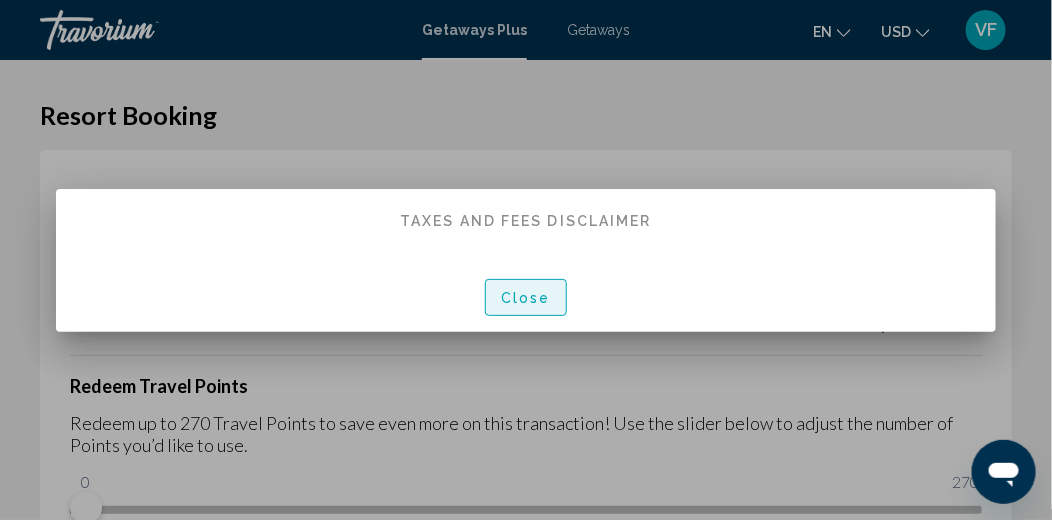 click on "Close" at bounding box center [526, 297] 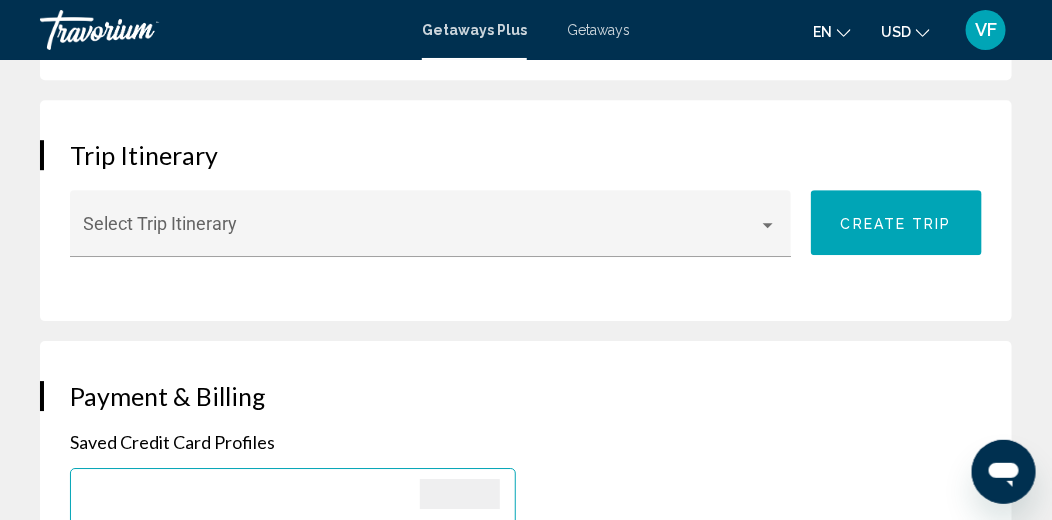 scroll, scrollTop: 1500, scrollLeft: 0, axis: vertical 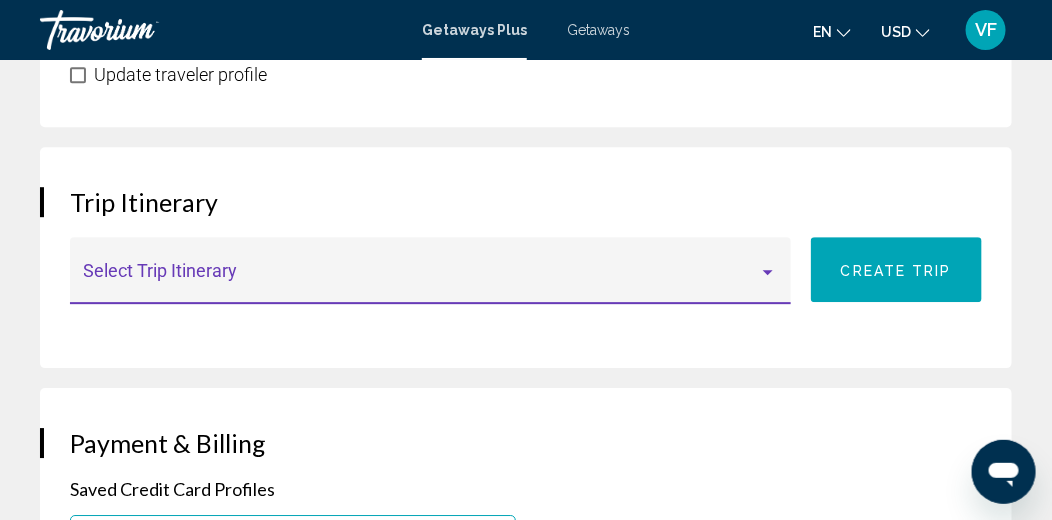 click at bounding box center (422, 280) 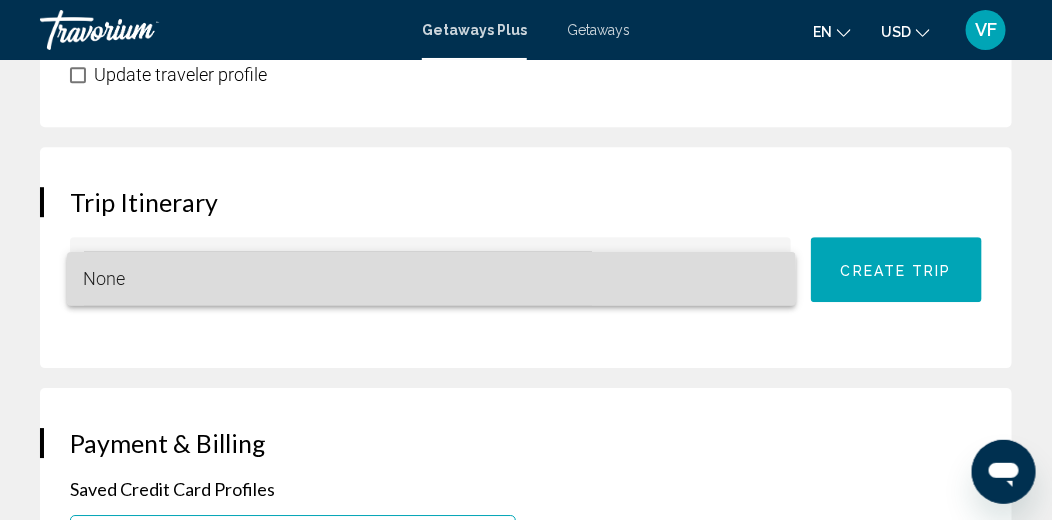 click on "None" at bounding box center (431, 279) 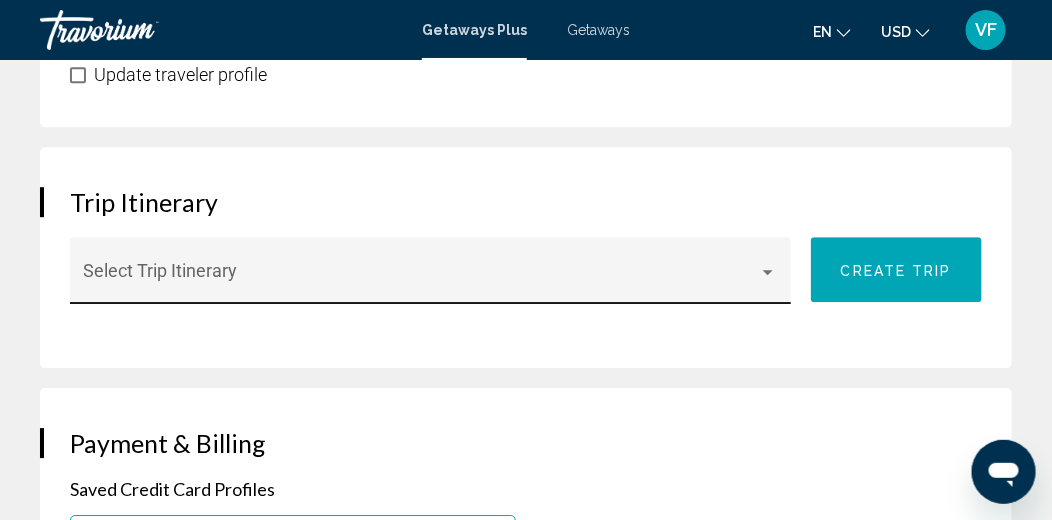 click on "Select Trip Itinerary" at bounding box center [431, 277] 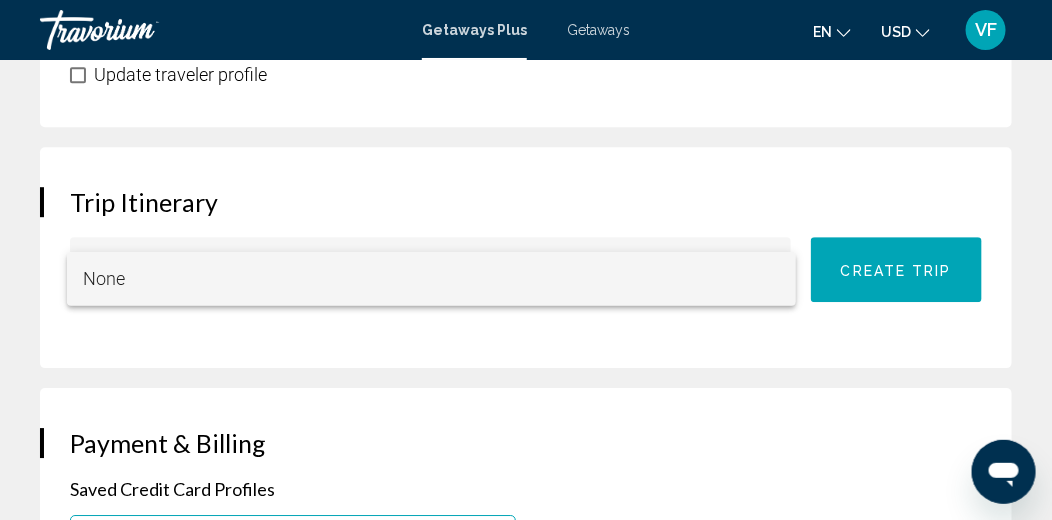 click on "None" at bounding box center [431, 279] 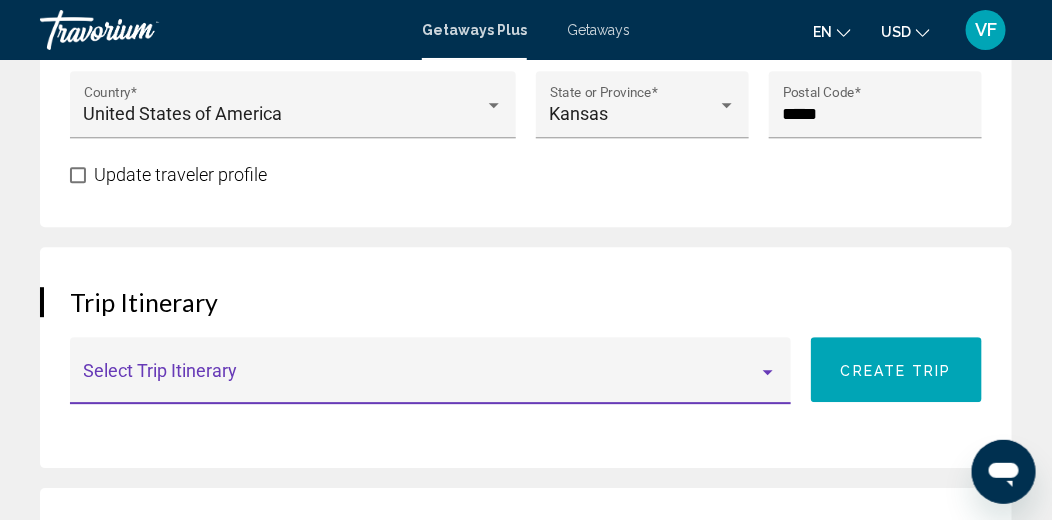 scroll, scrollTop: 1400, scrollLeft: 0, axis: vertical 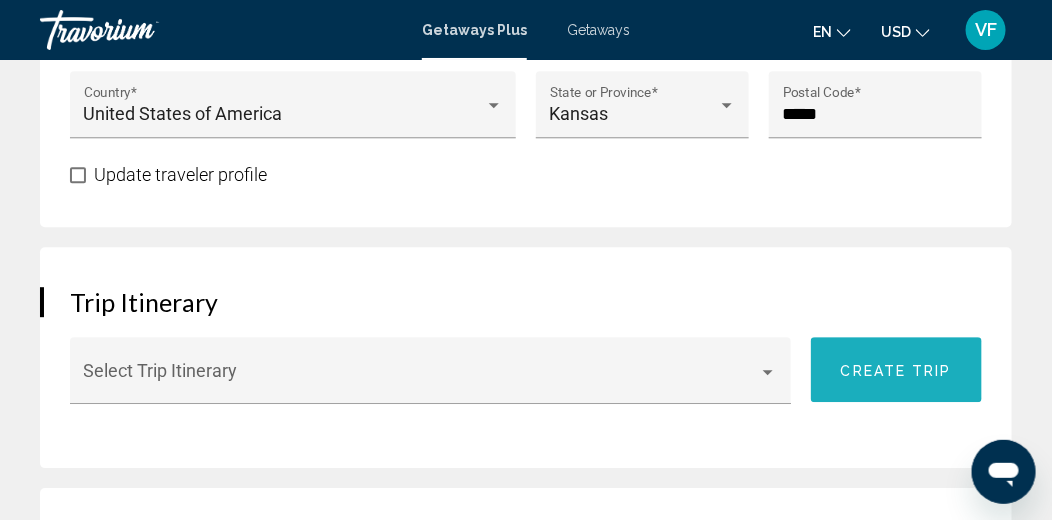 click on "Create trip" at bounding box center [896, 370] 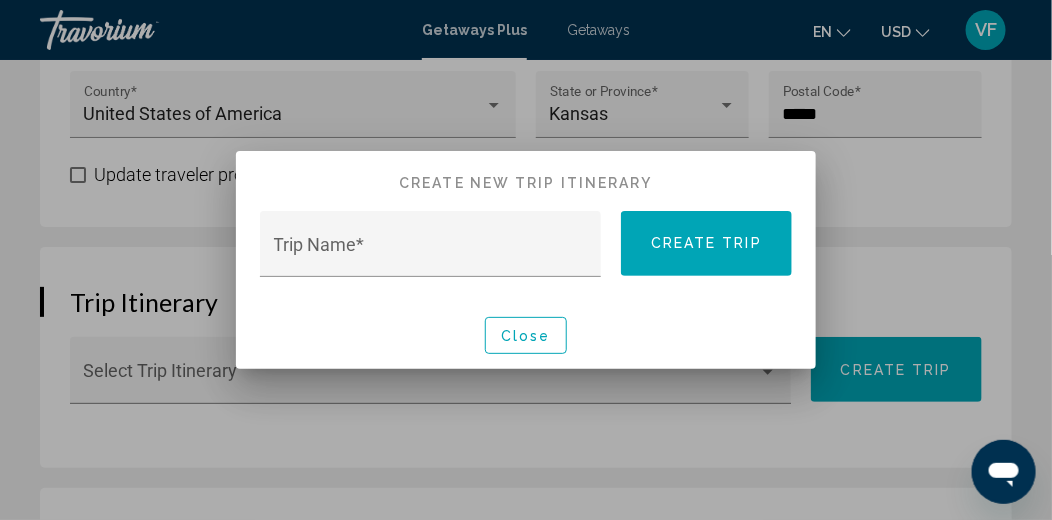 scroll, scrollTop: 0, scrollLeft: 0, axis: both 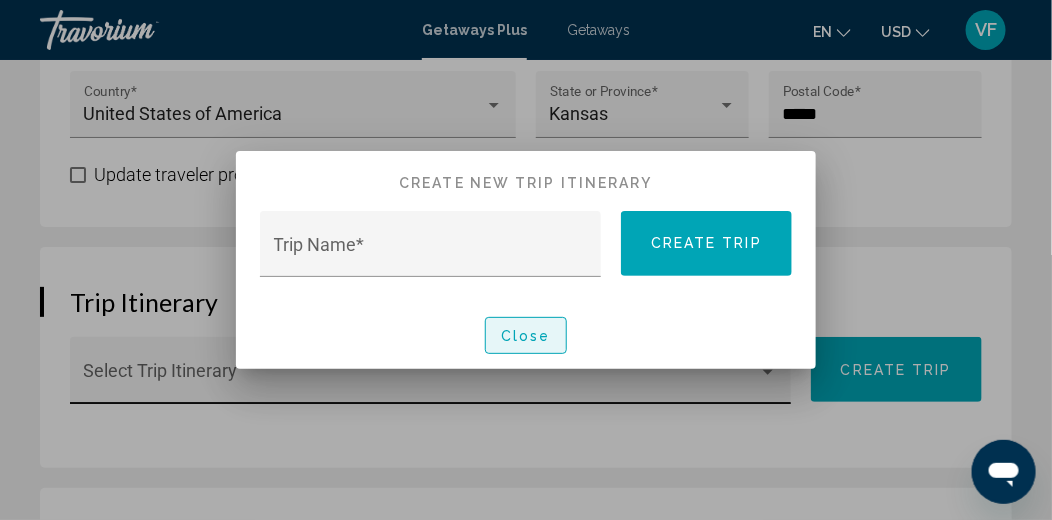 drag, startPoint x: 516, startPoint y: 330, endPoint x: 495, endPoint y: 360, distance: 36.619667 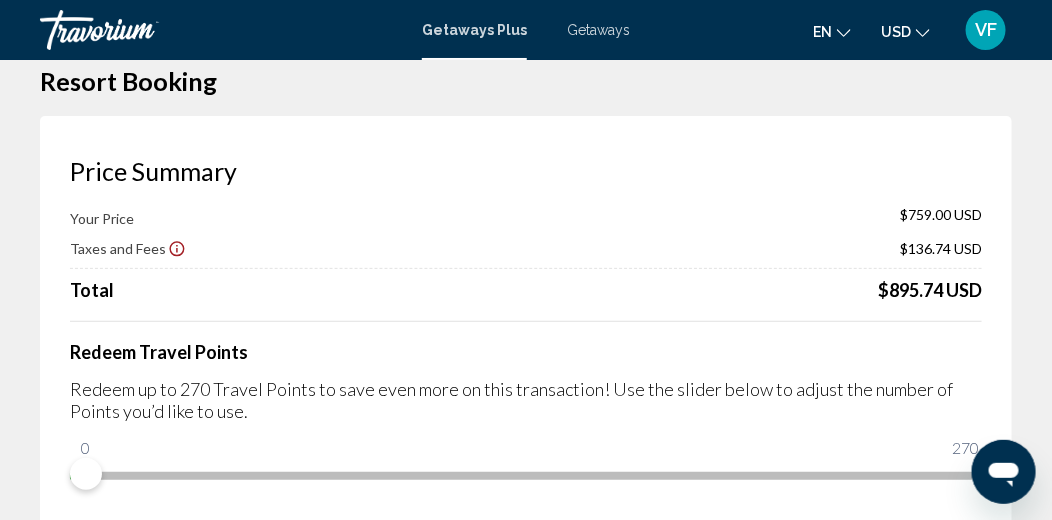 scroll, scrollTop: 0, scrollLeft: 0, axis: both 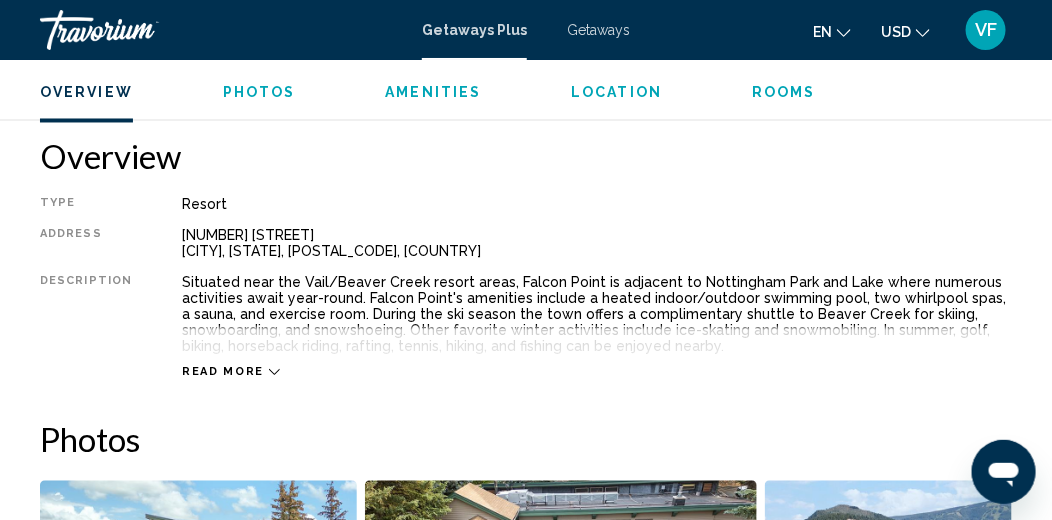 click 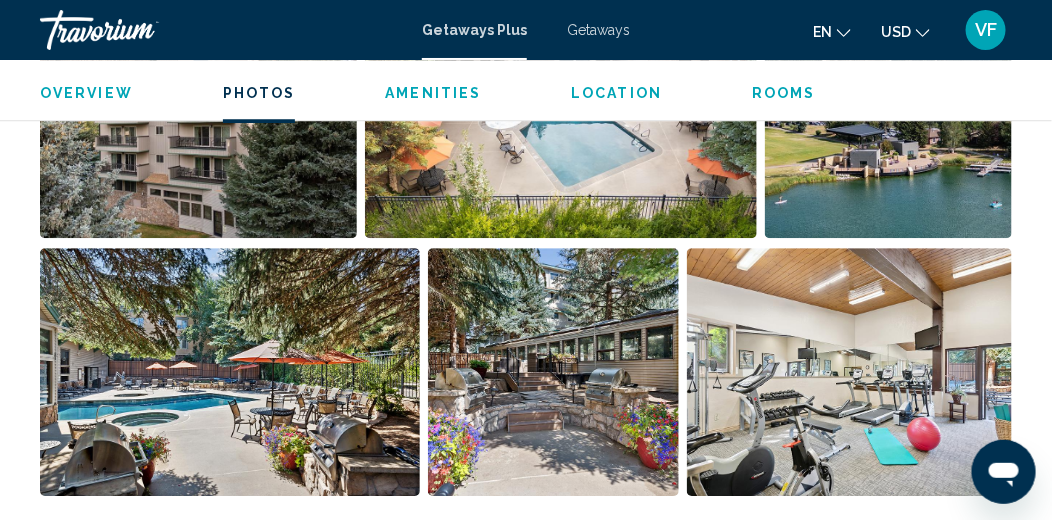 scroll, scrollTop: 1375, scrollLeft: 0, axis: vertical 